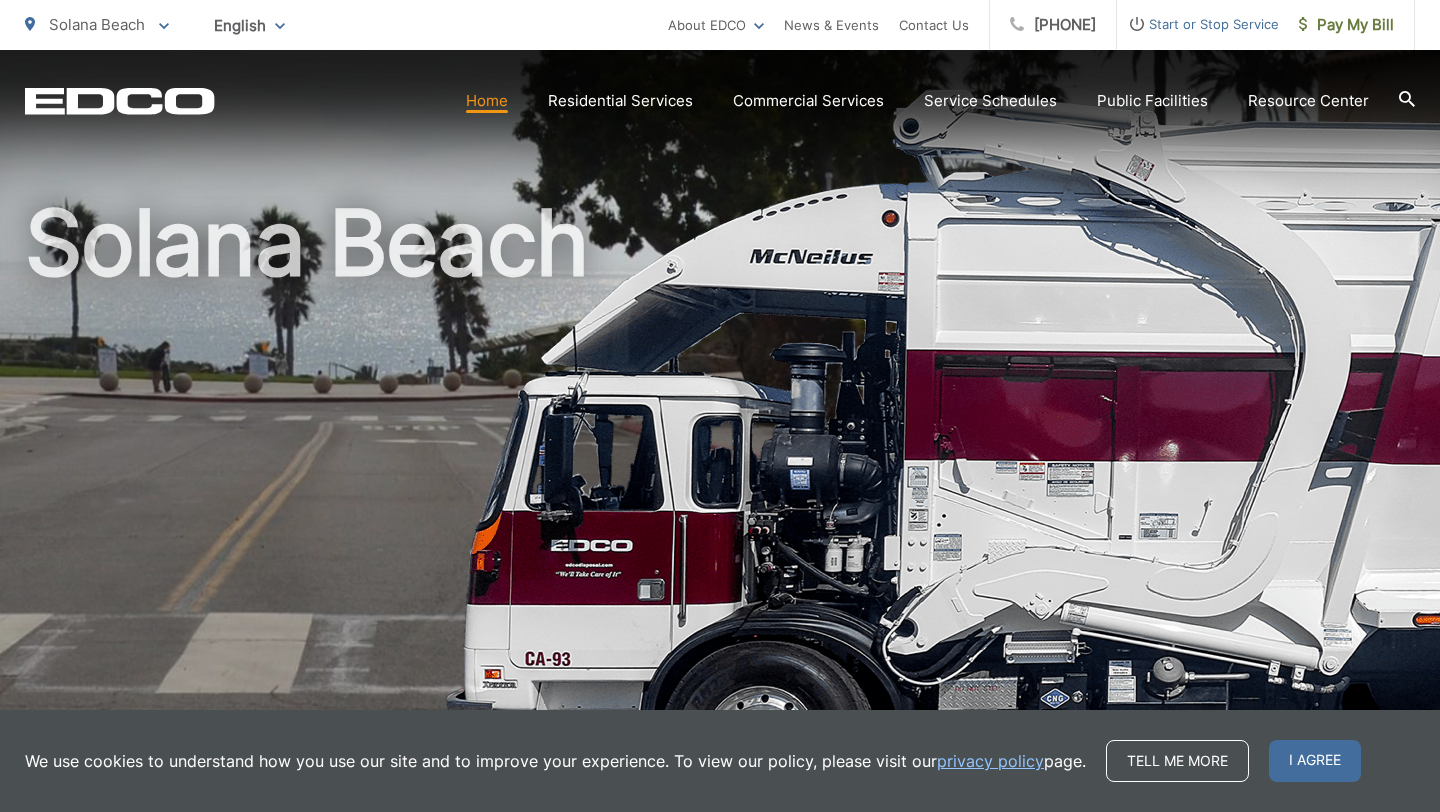 scroll, scrollTop: 0, scrollLeft: 0, axis: both 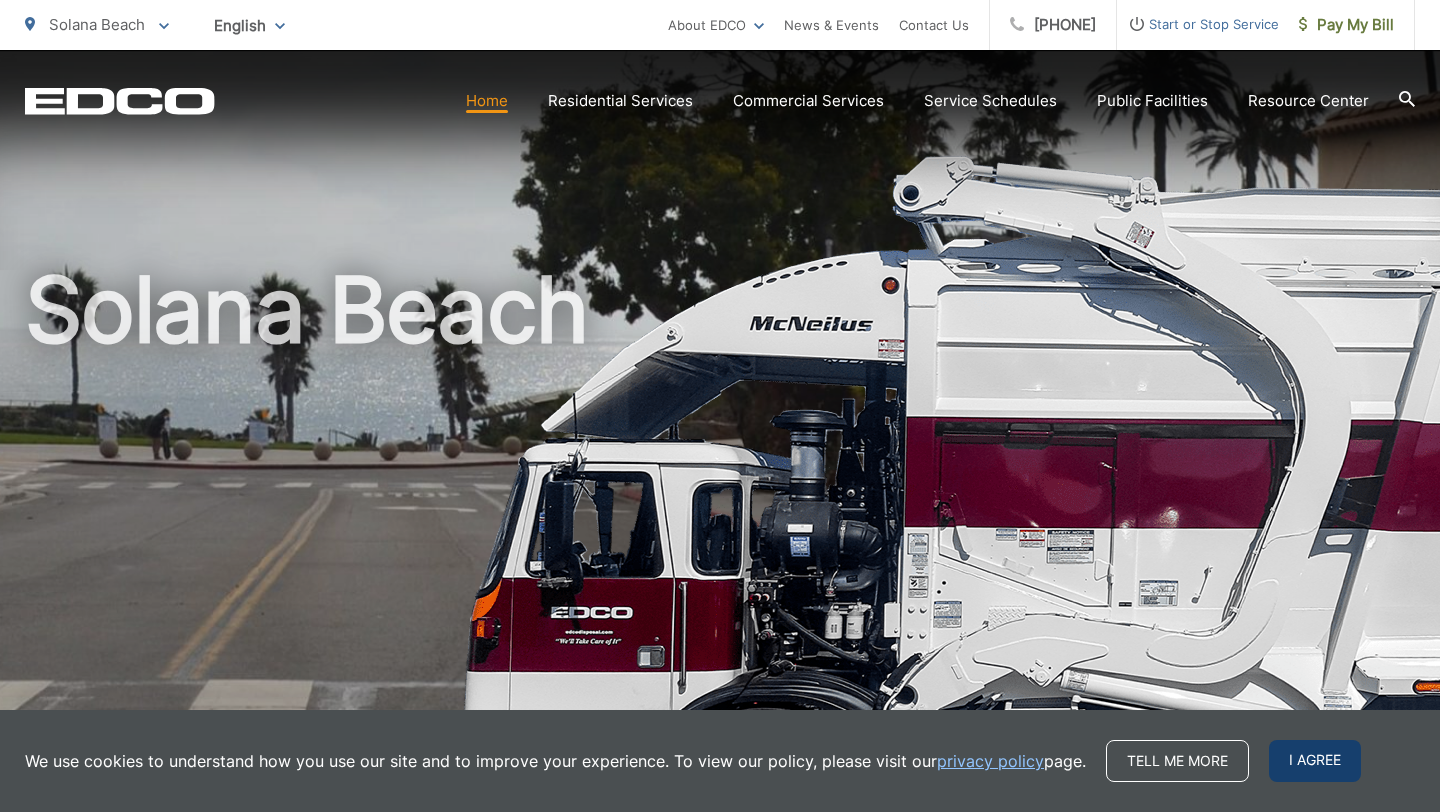 click on "I agree" at bounding box center (1315, 761) 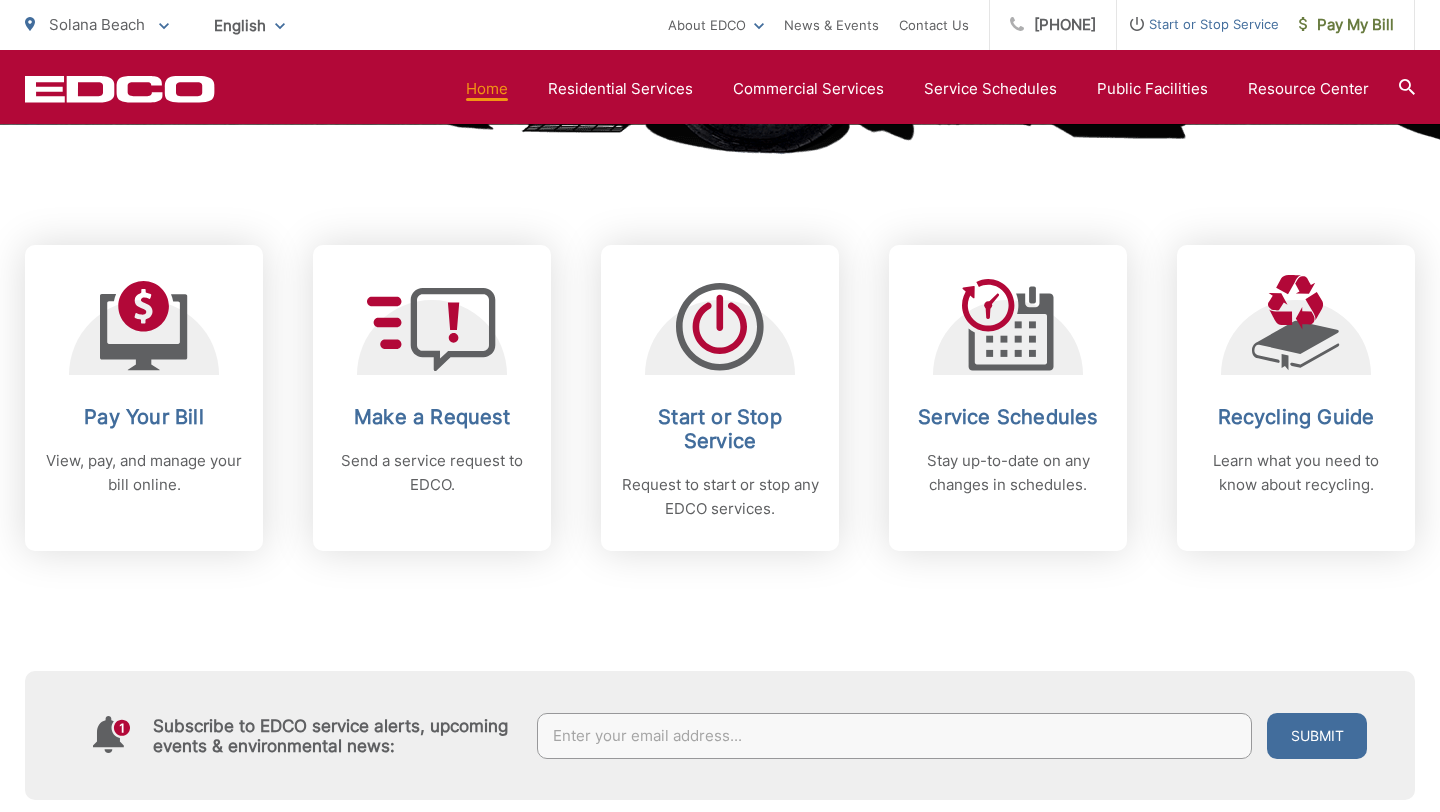 scroll, scrollTop: 753, scrollLeft: 0, axis: vertical 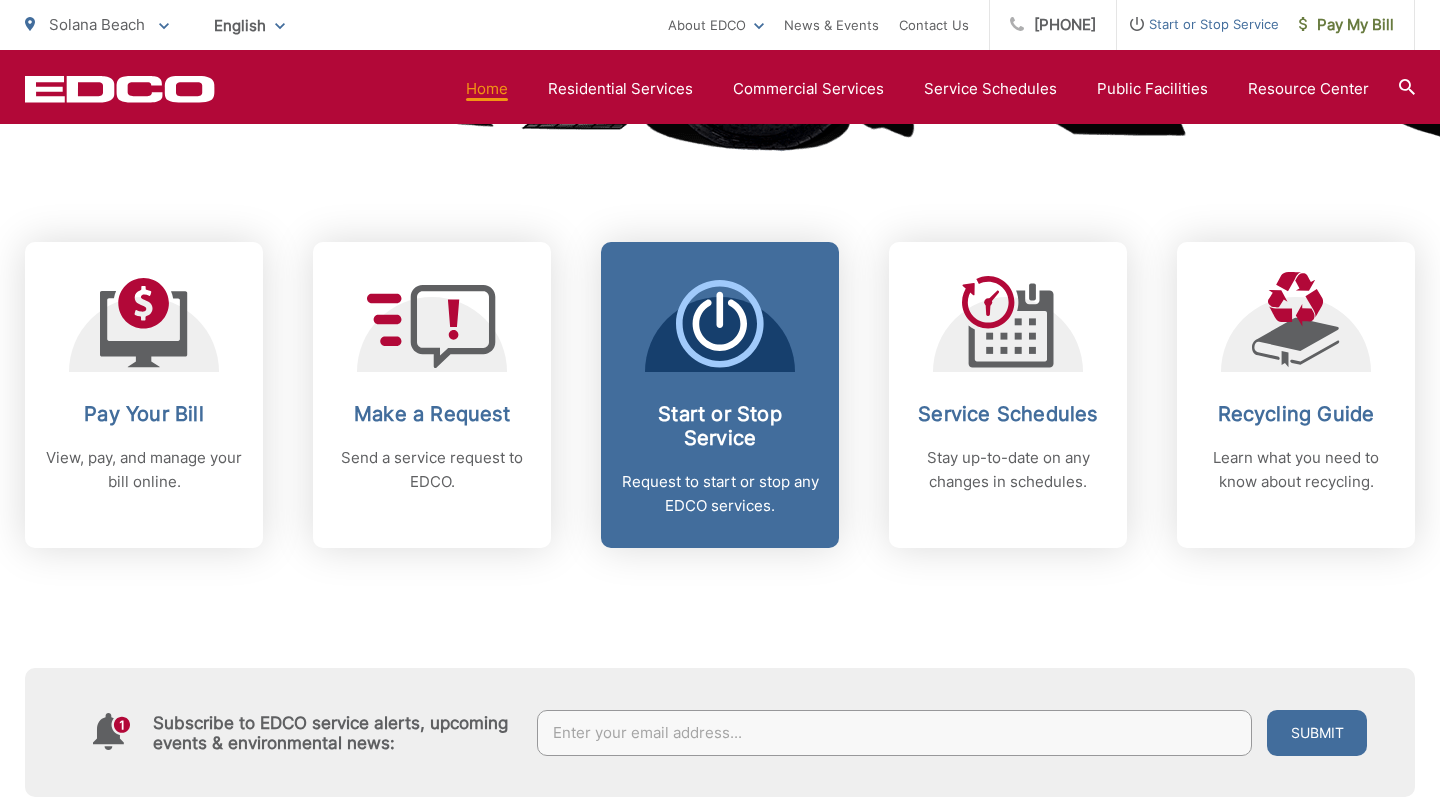 click on "Start or Stop Service" at bounding box center [720, 426] 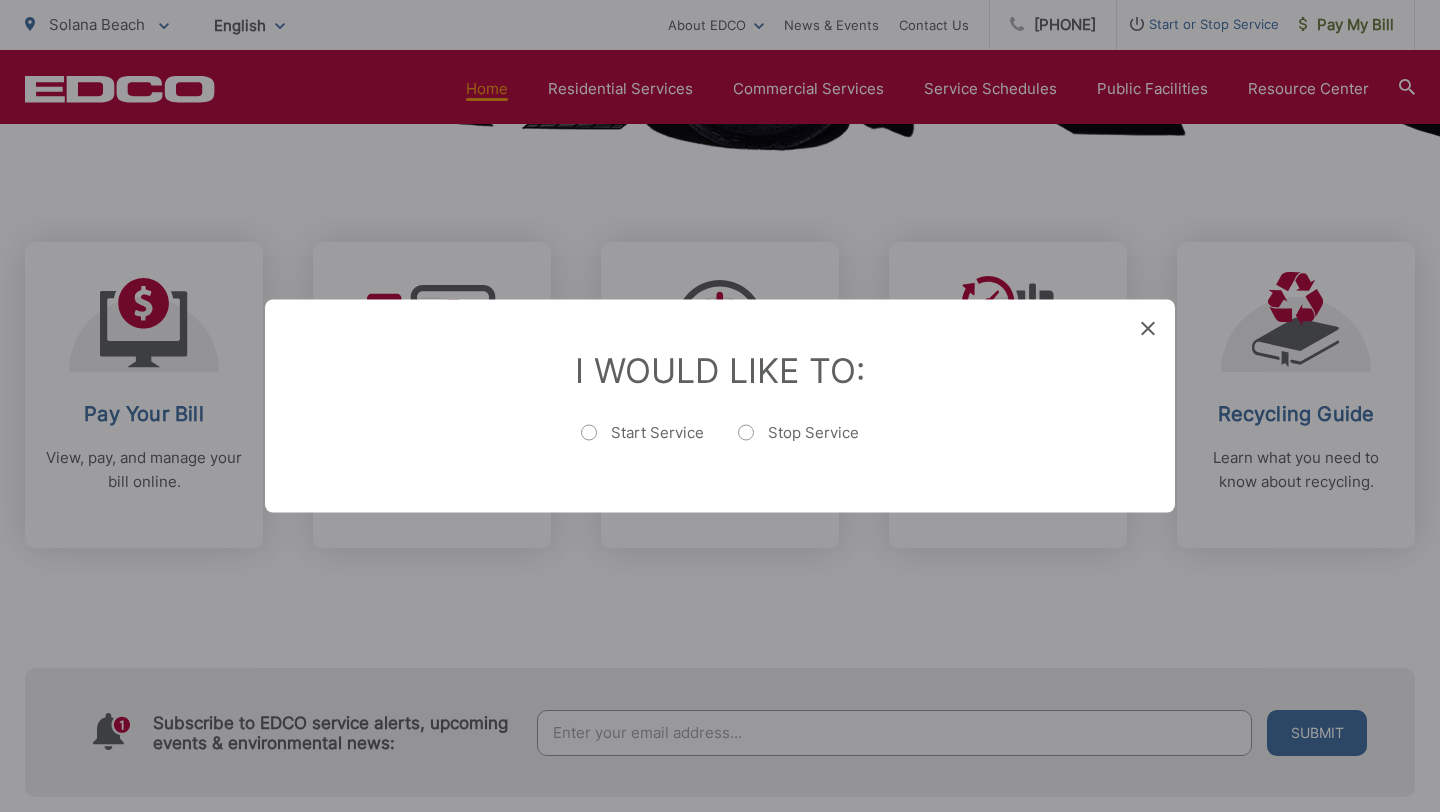 click on "Stop Service" at bounding box center (798, 443) 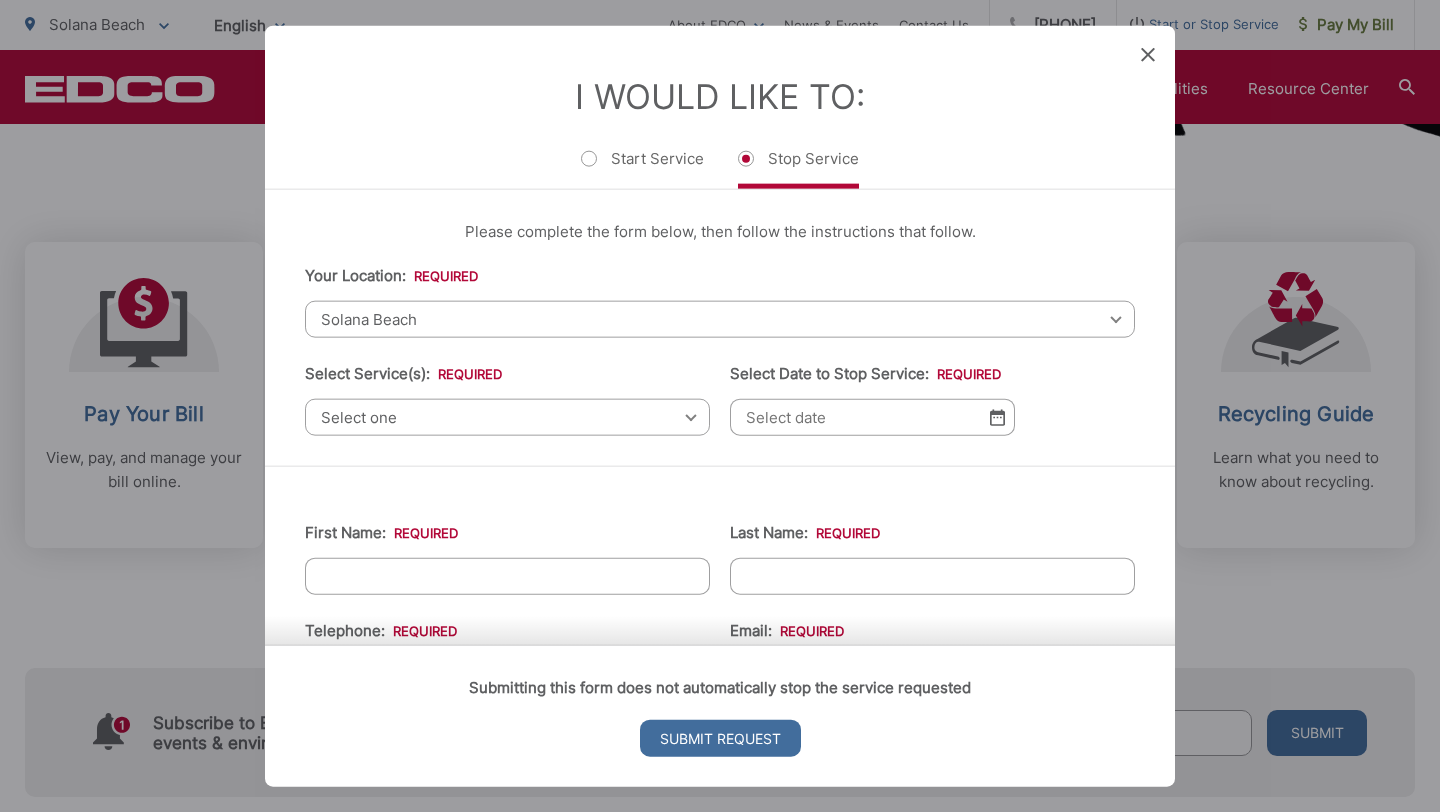 click on "Solana Beach" at bounding box center (720, 319) 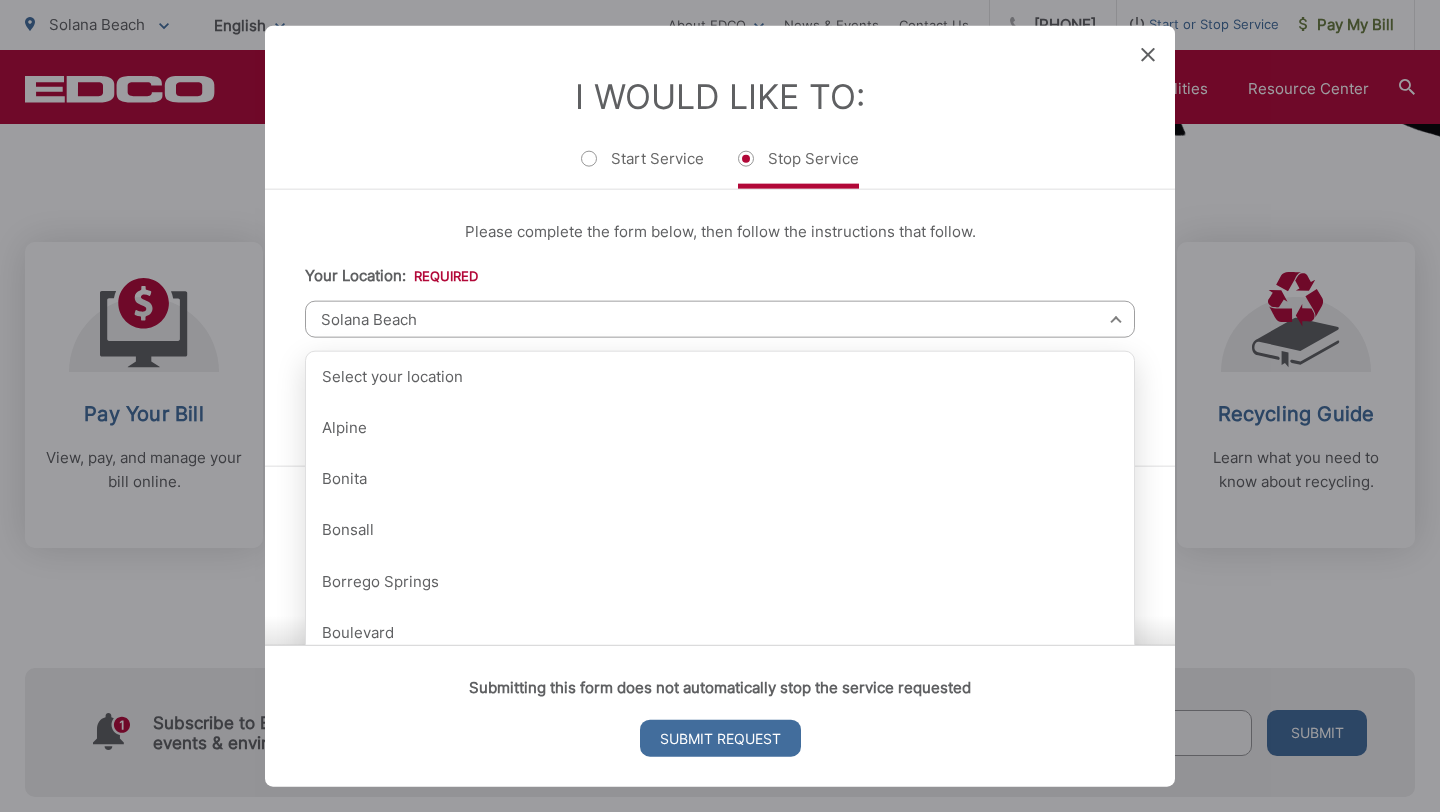 click on "Your Location: * Select your location Alpine Bonita Bonsall Borrego Springs Boulevard Buena Park Campo Coronado Corporate Del Mar Descanso Dulzura City of El Cajon El Cajon County El Segundo Encinitas Escondido Escondido County Fallbrook Guatay Imperial Beach Jacumba Jamul Julian La Mesa City La Mesa County La Mirada La Palma Lakeside Lakewood Lemon Grove Lincoln Acres Long Beach National City Pala Pauma Valley Pine Valley Potrero Poway Rainbow Ramona Rancho Palos Verdes Rancho Santa Fe San Diego San Marcos San Marcos County Signal Hill Solana Beach Spring Valley Tecate Torrance Valley Center City of Vista Vista County Solana Beach Select your location Alpine Bonita Bonsall Borrego Springs Boulevard Buena Park Campo Coronado Corporate Del Mar Descanso Dulzura City of El Cajon El Cajon County El Segundo Encinitas Escondido Escondido County Fallbrook Guatay Imperial Beach Jacumba Jamul Julian La Mesa City La Mesa County La Mirada La Palma Lakeside Lakewood Lemon Grove Lincoln Acres Long Beach National City Pala" at bounding box center (720, 350) 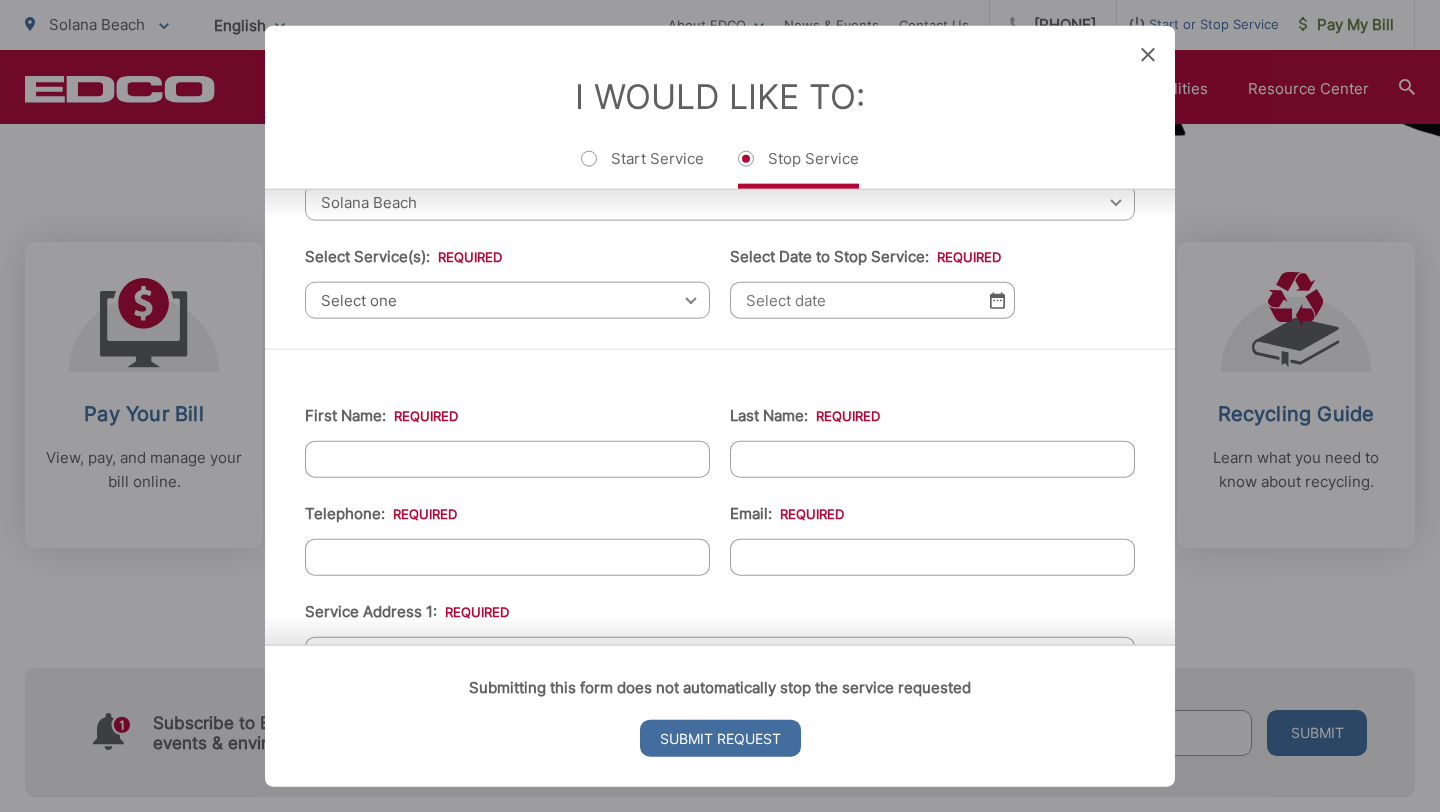 scroll, scrollTop: 119, scrollLeft: 0, axis: vertical 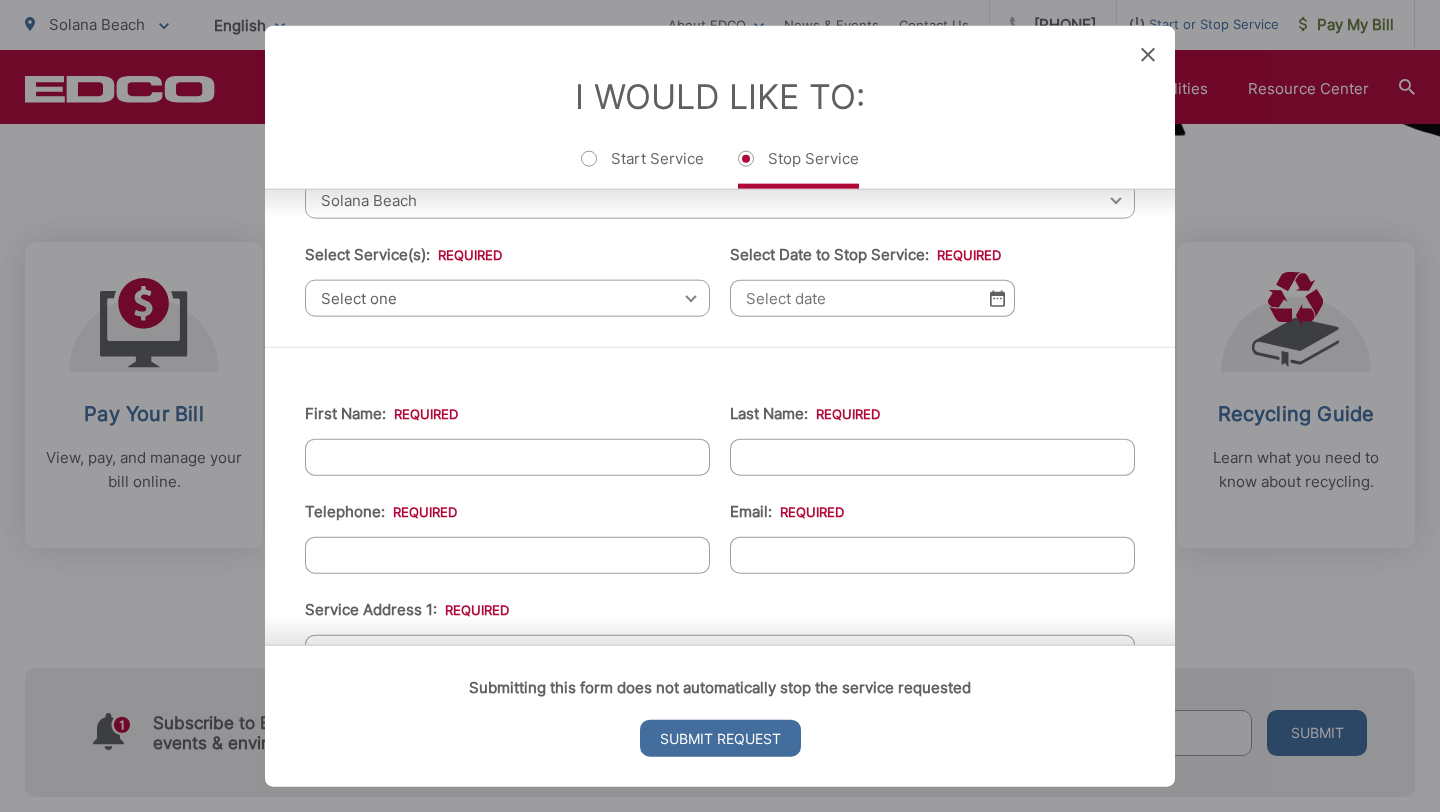 click on "Select one" at bounding box center (507, 298) 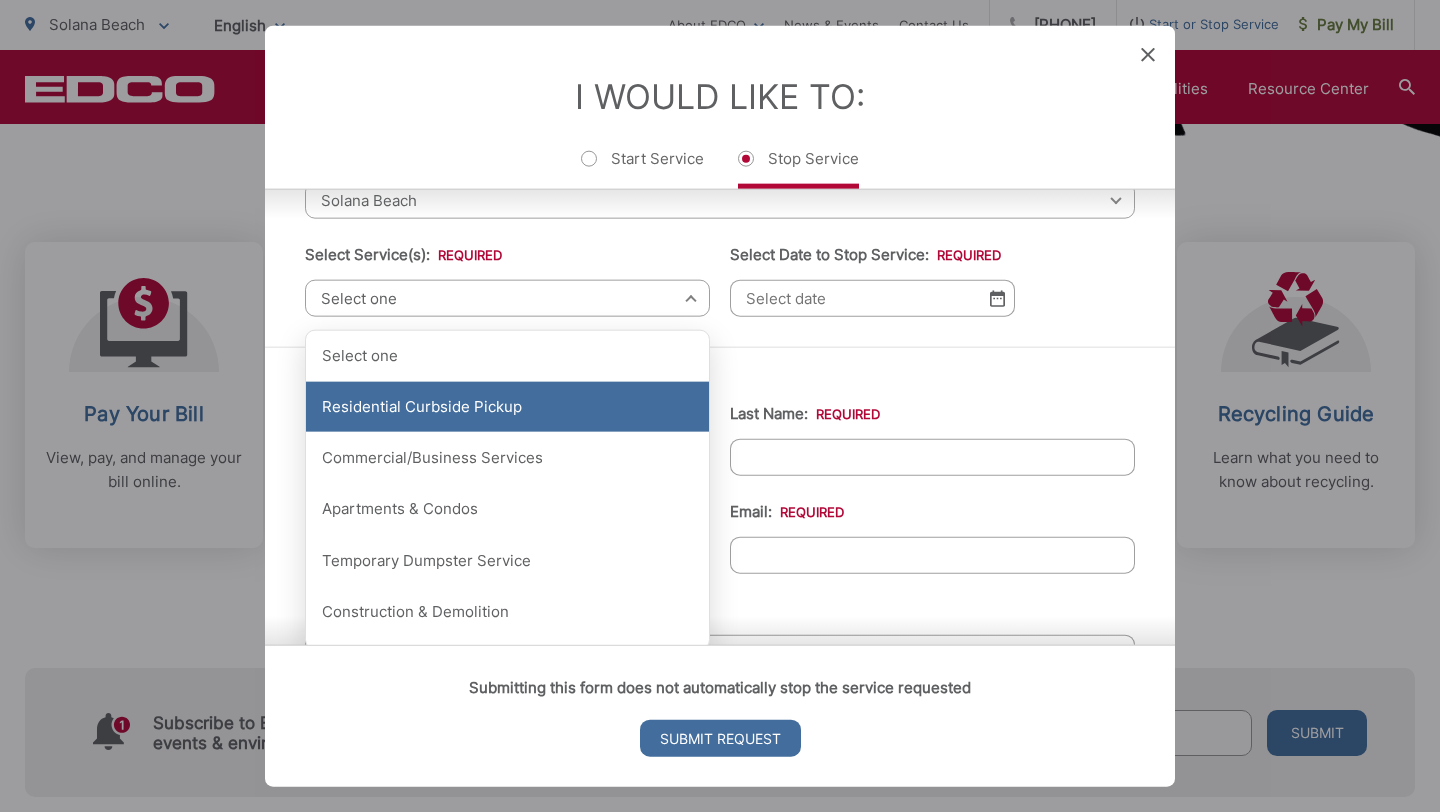 click on "Residential Curbside Pickup" at bounding box center (507, 407) 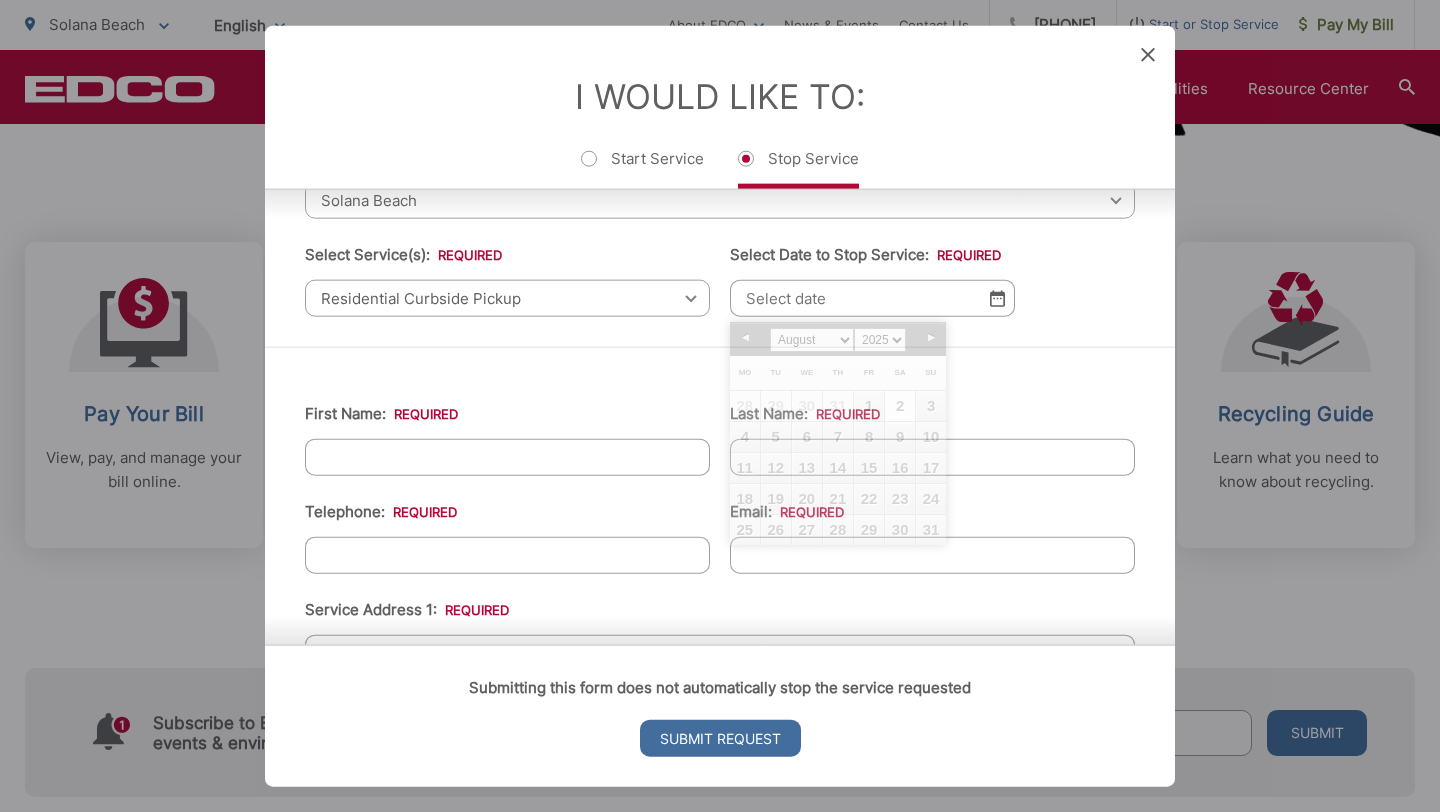 click on "Select Date to Stop Service: *" at bounding box center (872, 298) 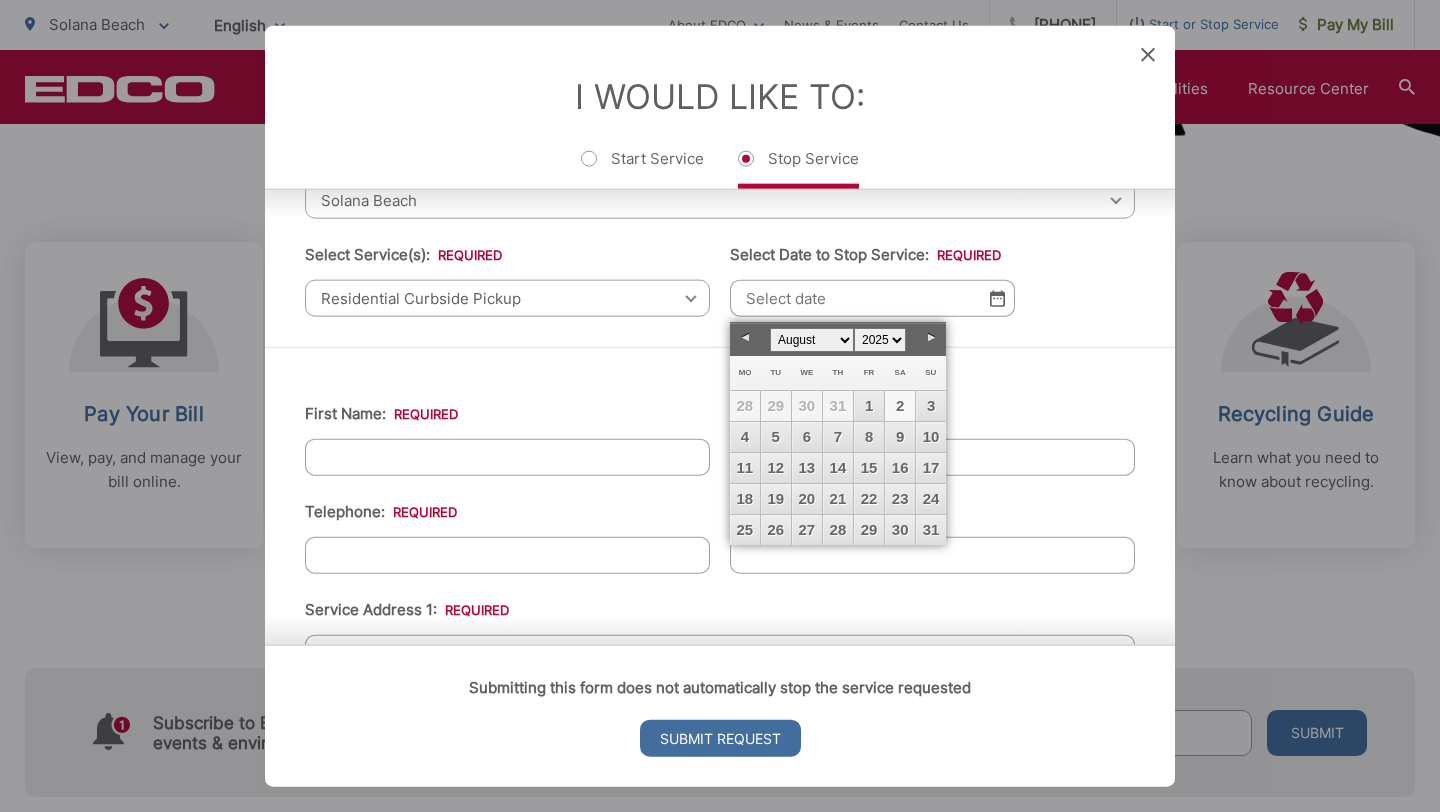 click on "2" at bounding box center (900, 406) 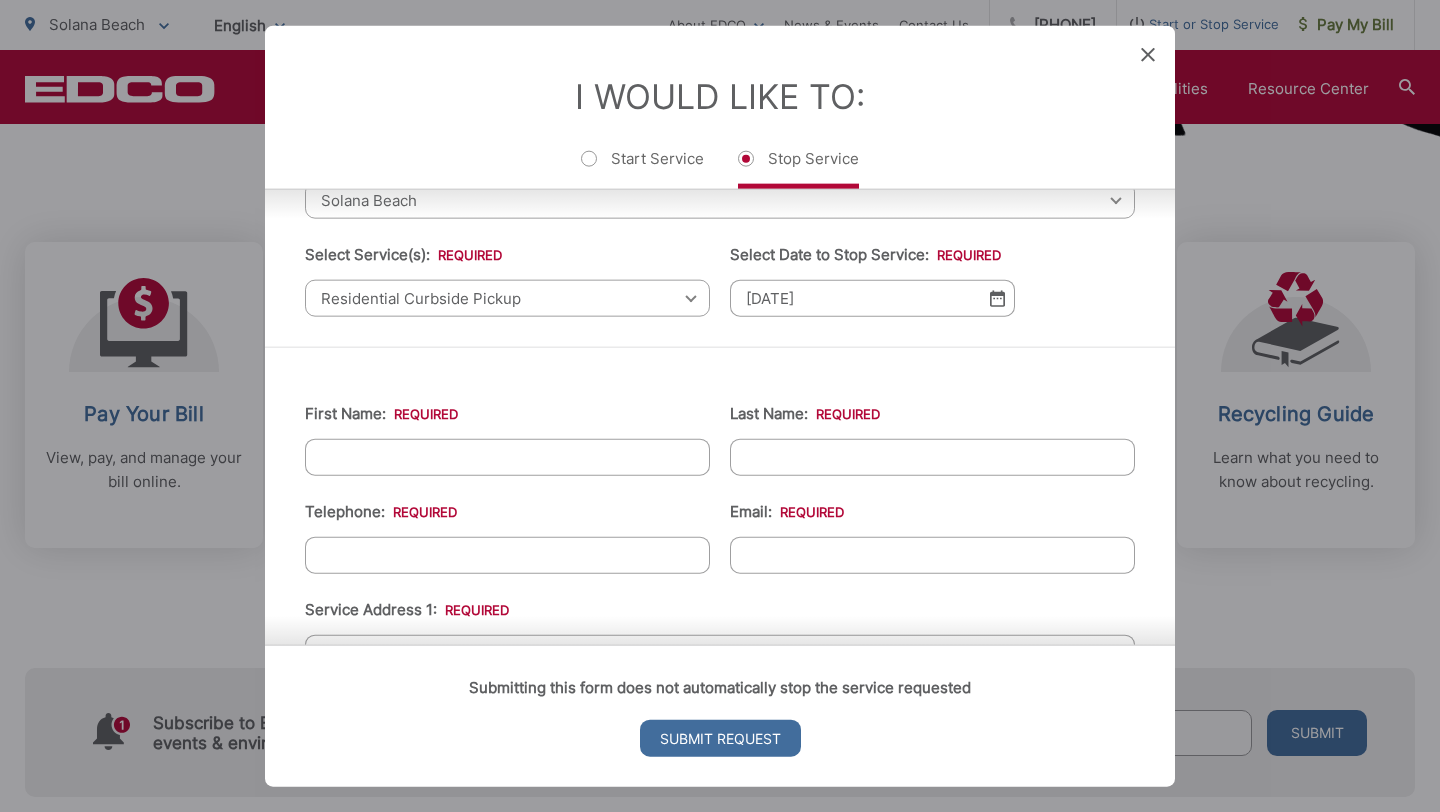 click on "First Name: *" at bounding box center (507, 457) 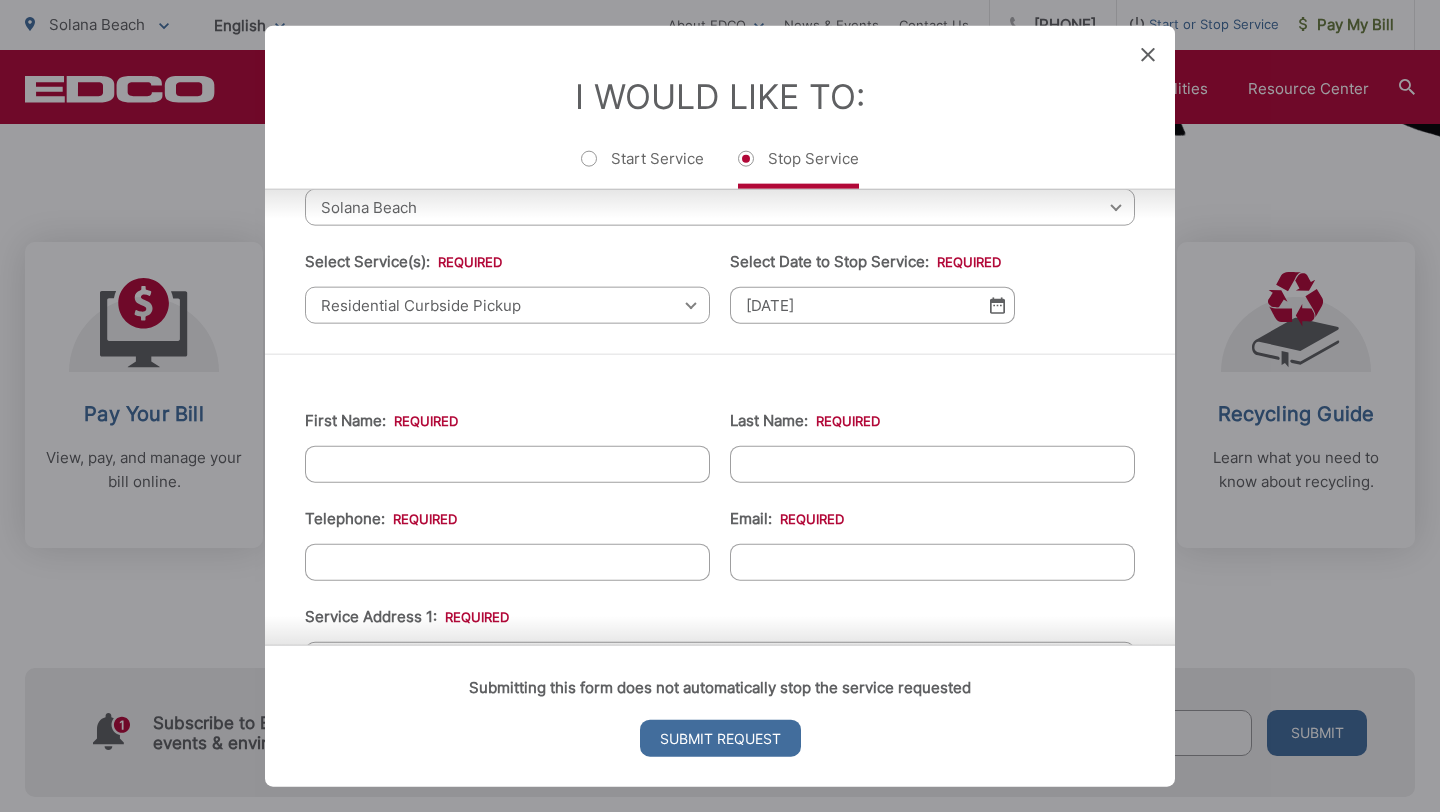 scroll, scrollTop: 115, scrollLeft: 0, axis: vertical 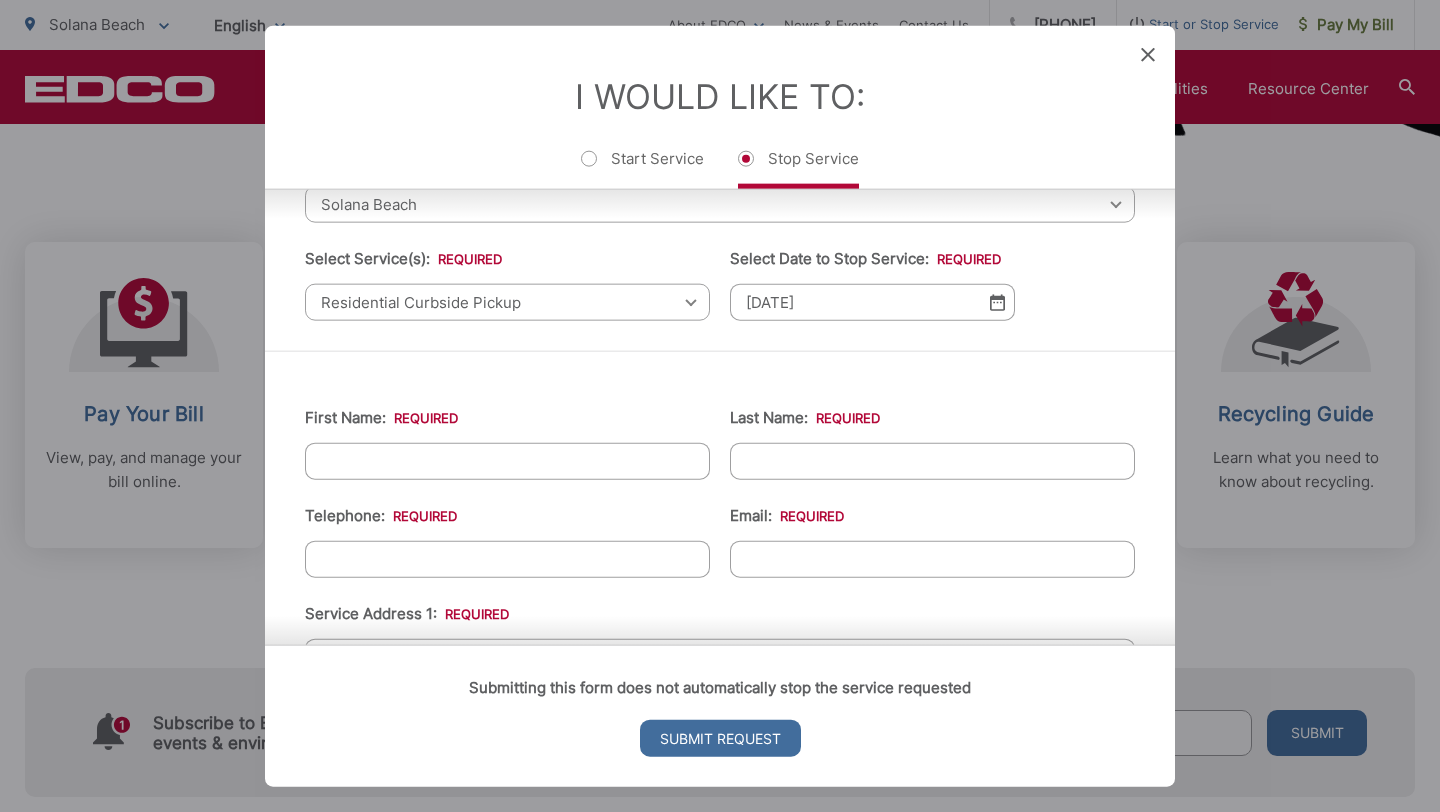 click on "First Name: *" at bounding box center [507, 461] 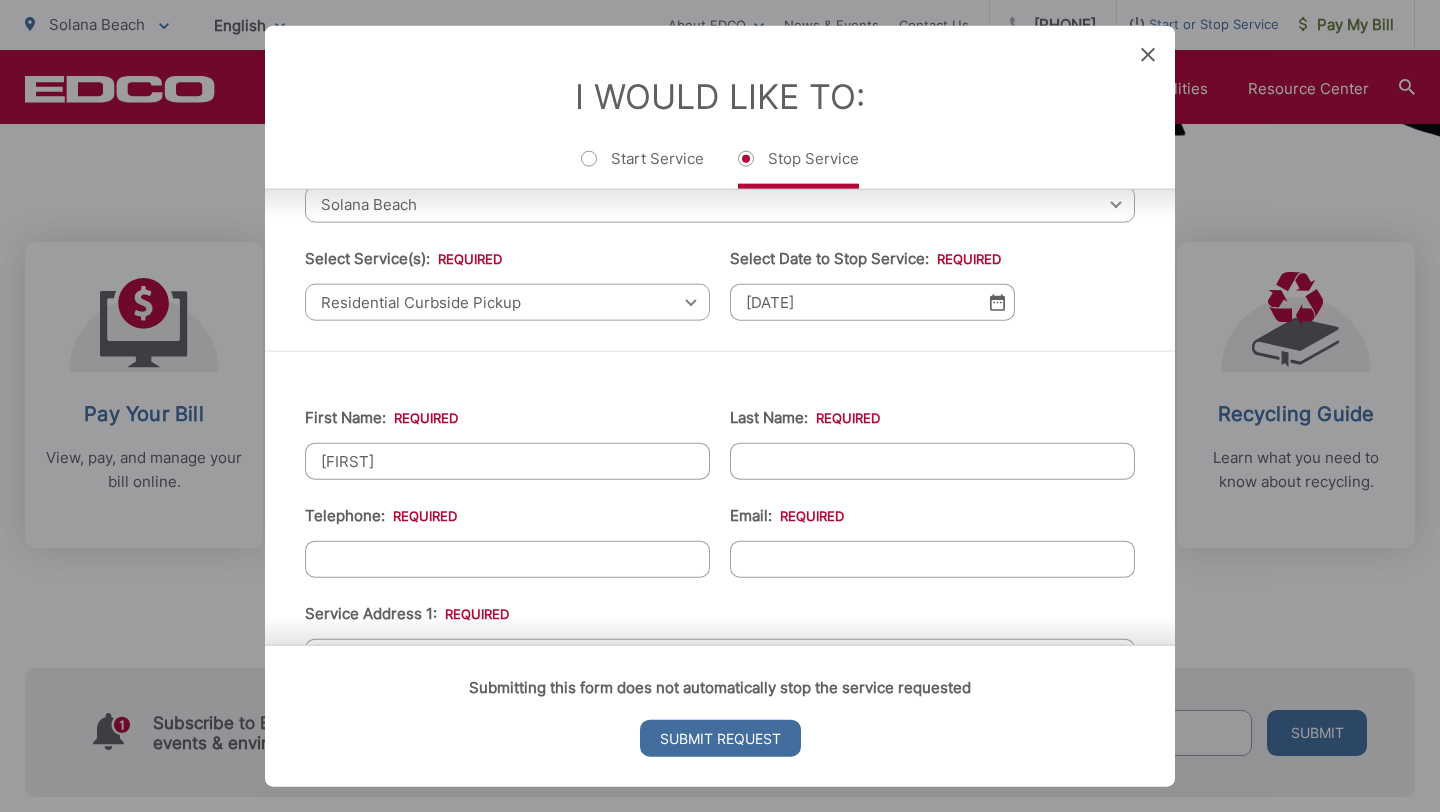 type on "Skylar" 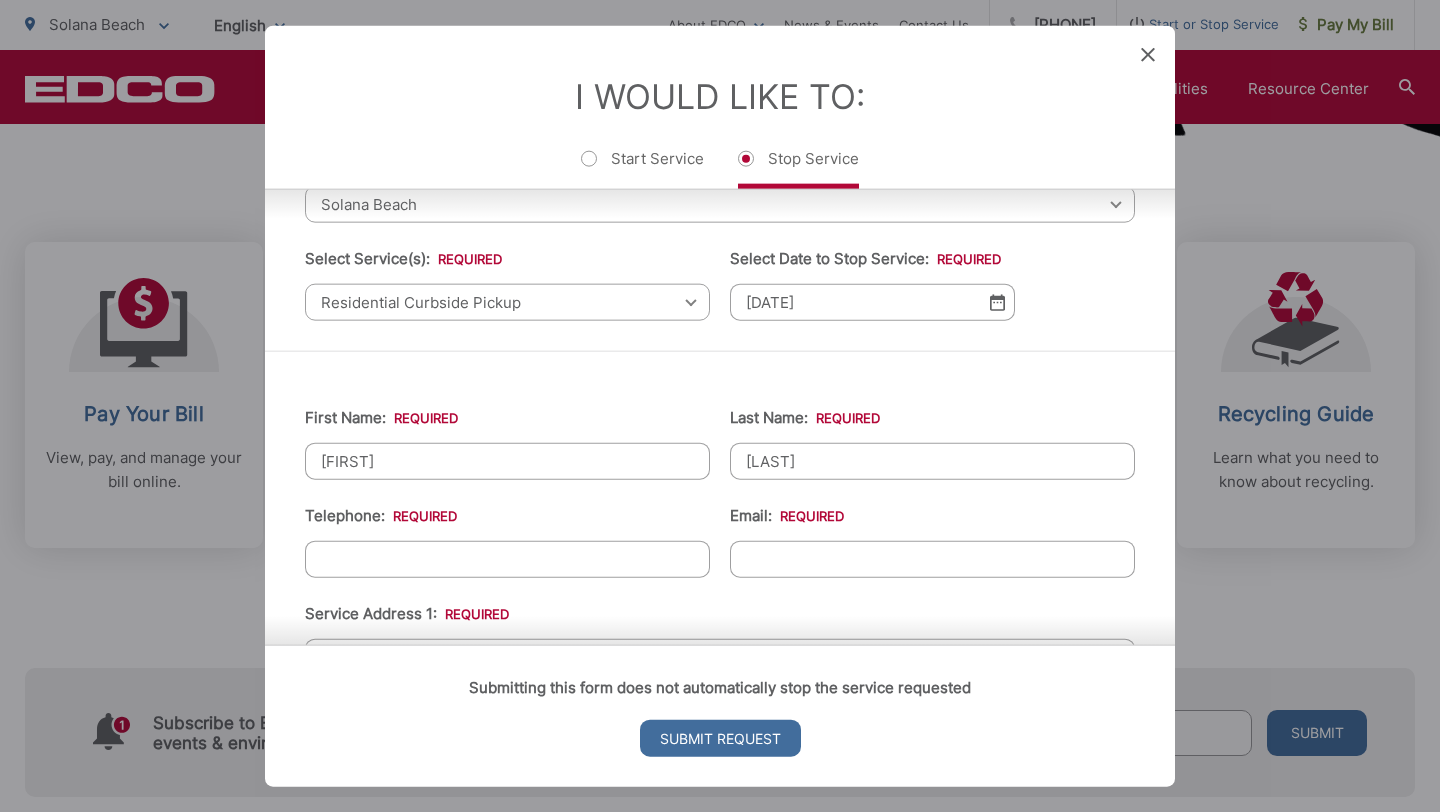 type on "Sullivan" 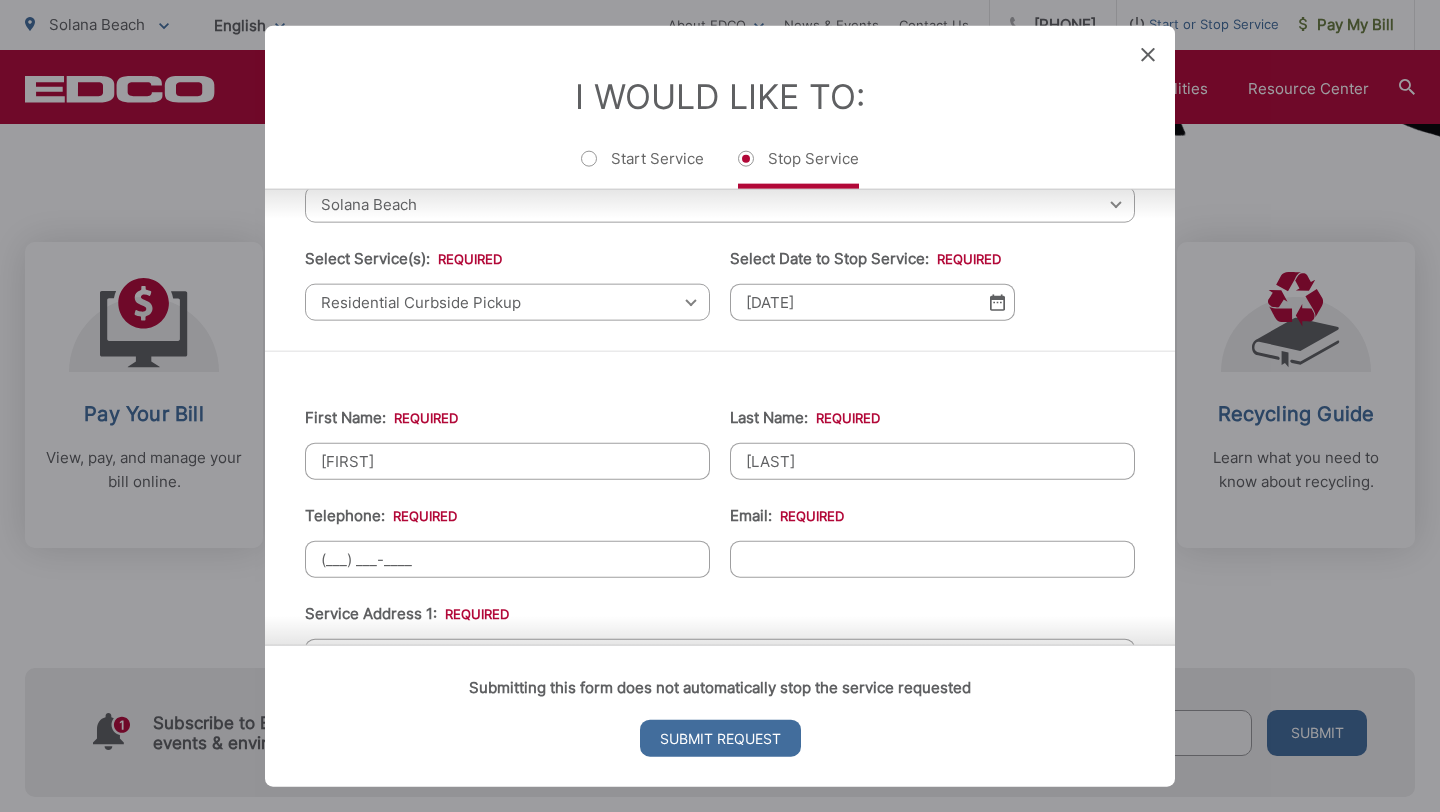 click on "(___) ___-____" at bounding box center (507, 559) 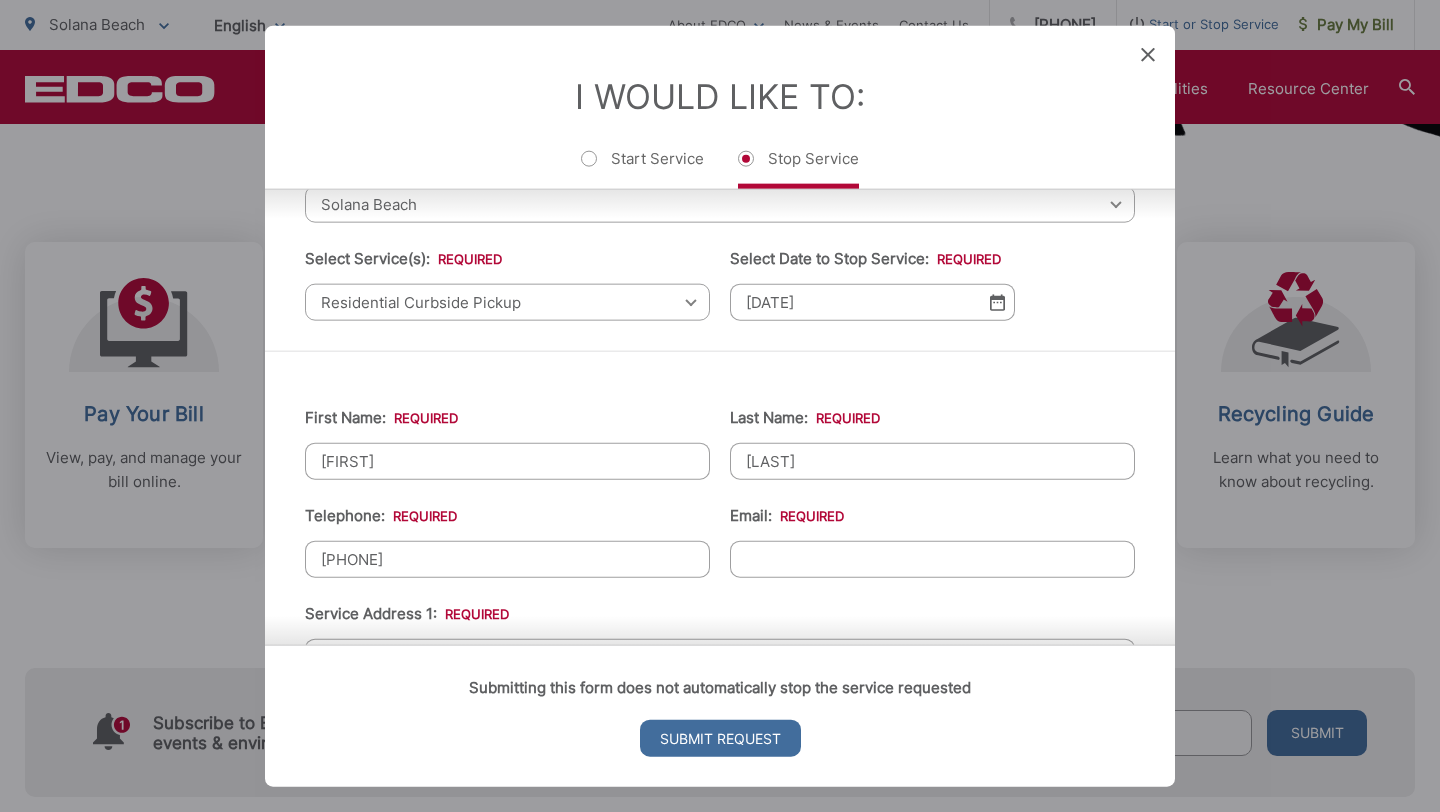 type on "(415) 259-8477" 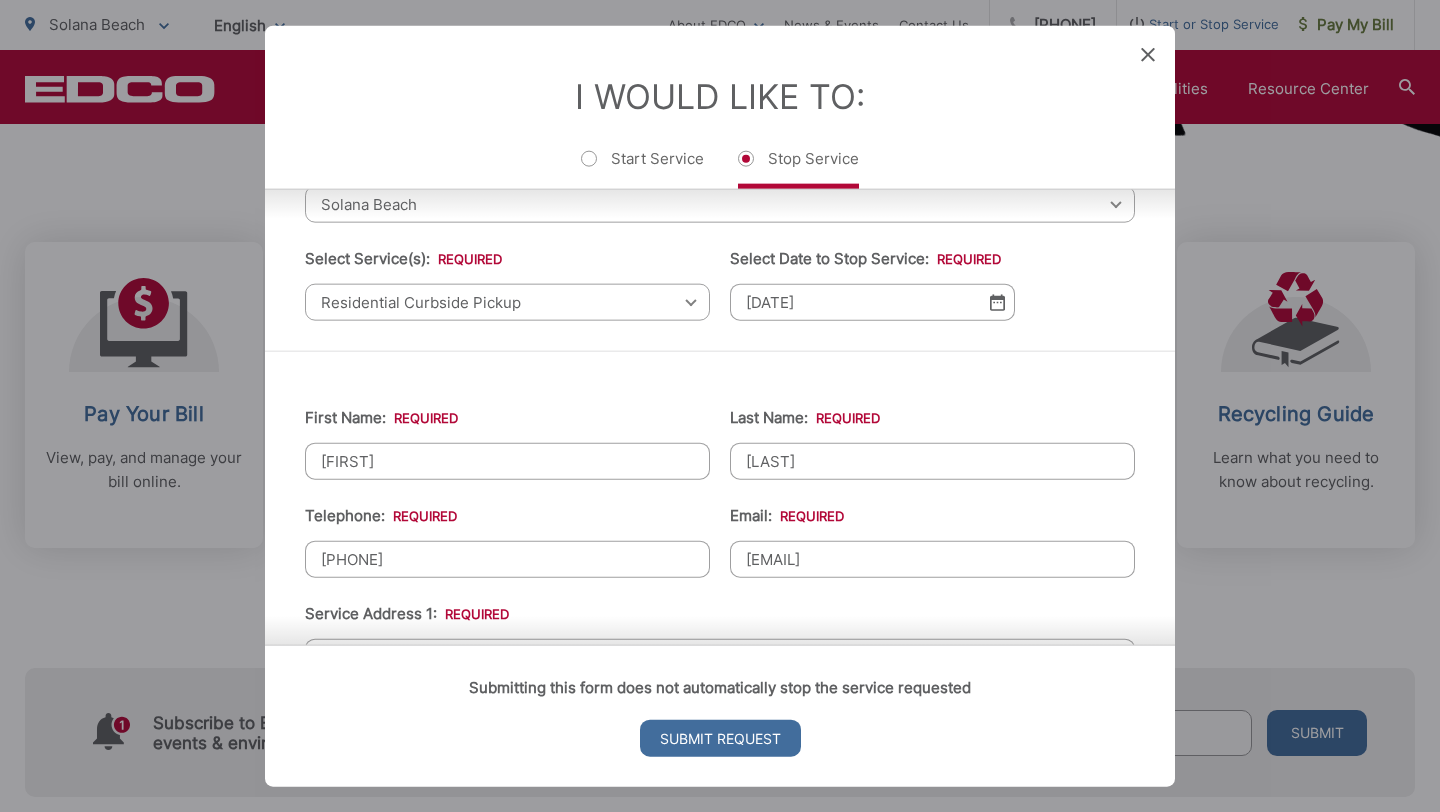 type on "631 IDA AVE" 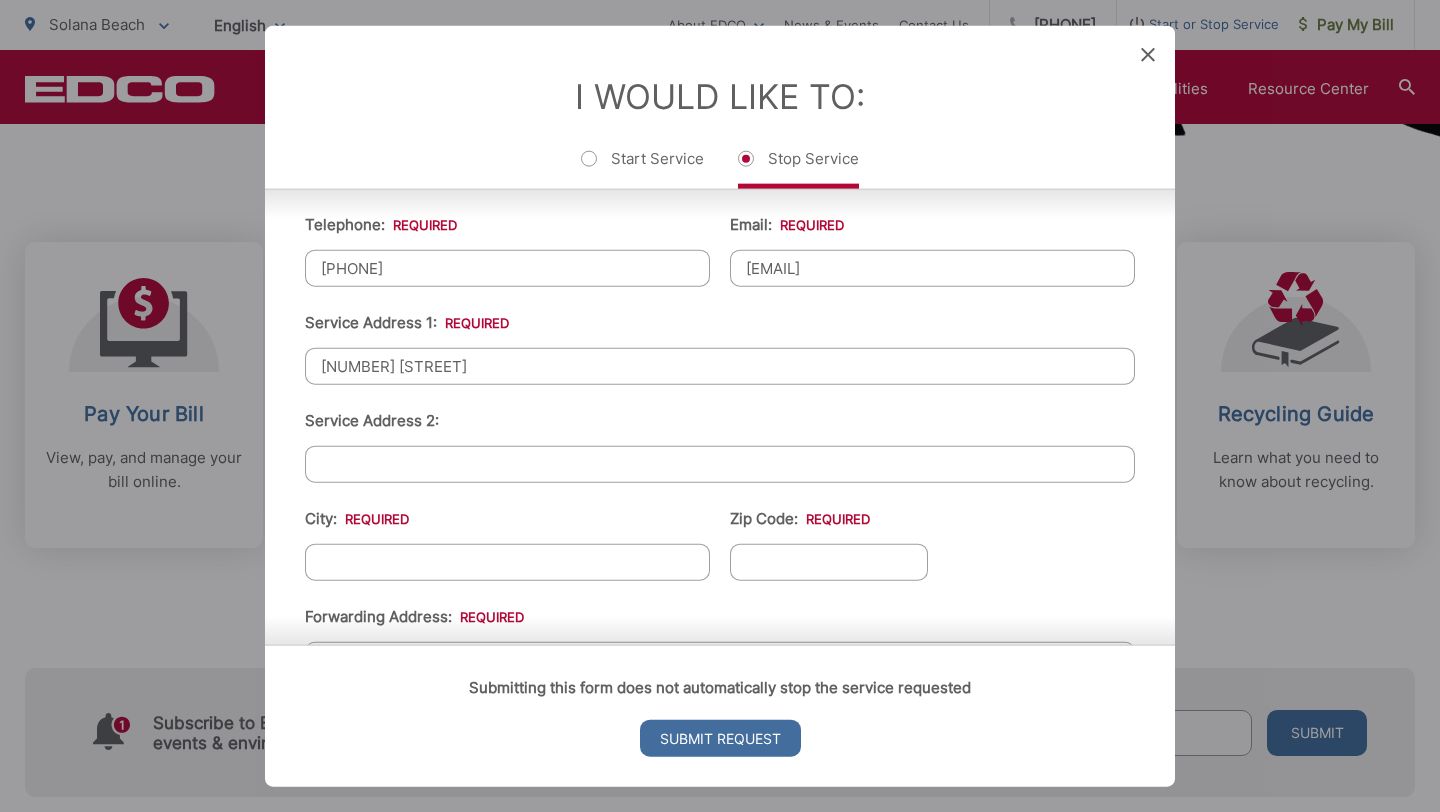 scroll, scrollTop: 407, scrollLeft: 0, axis: vertical 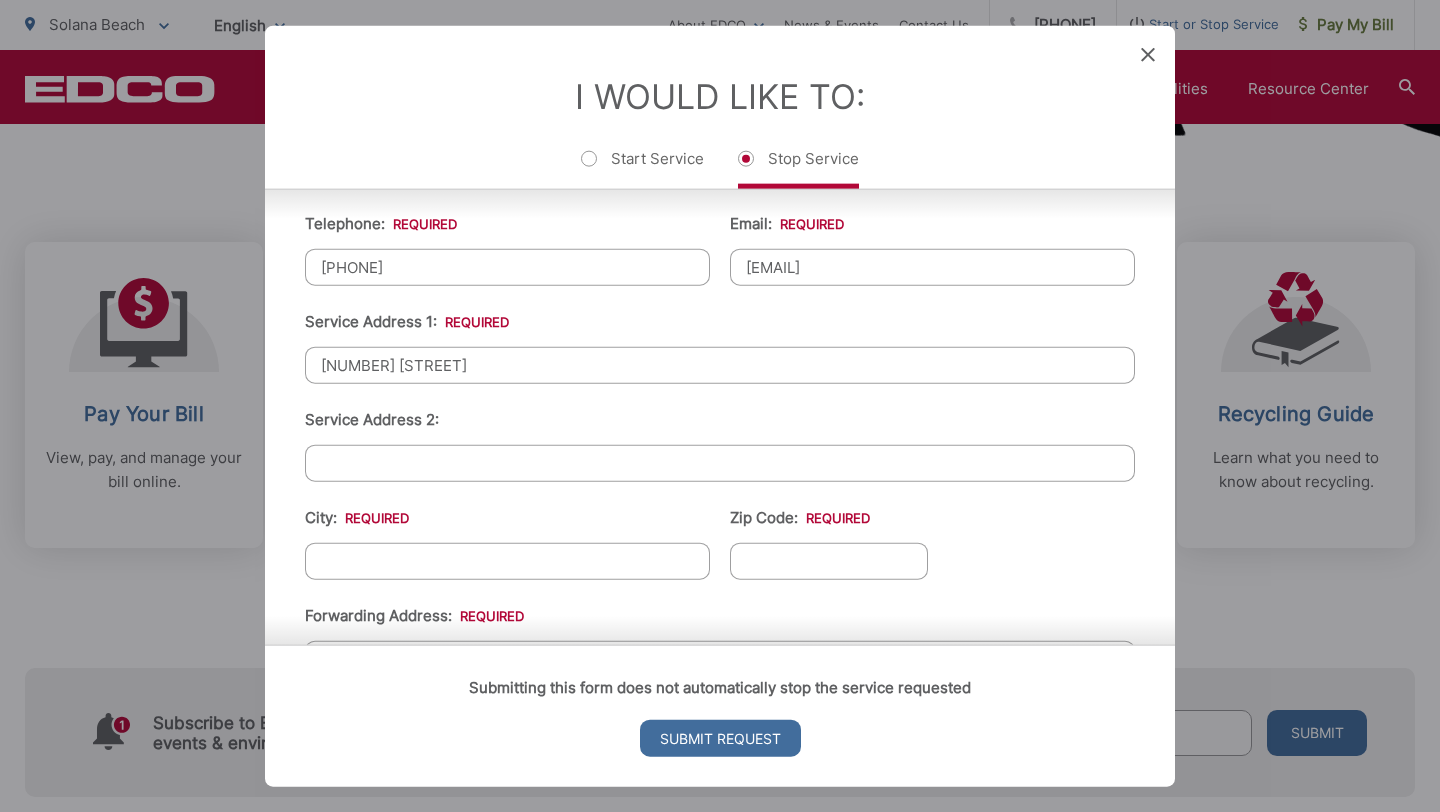 click on "Service Address 2:" at bounding box center [720, 463] 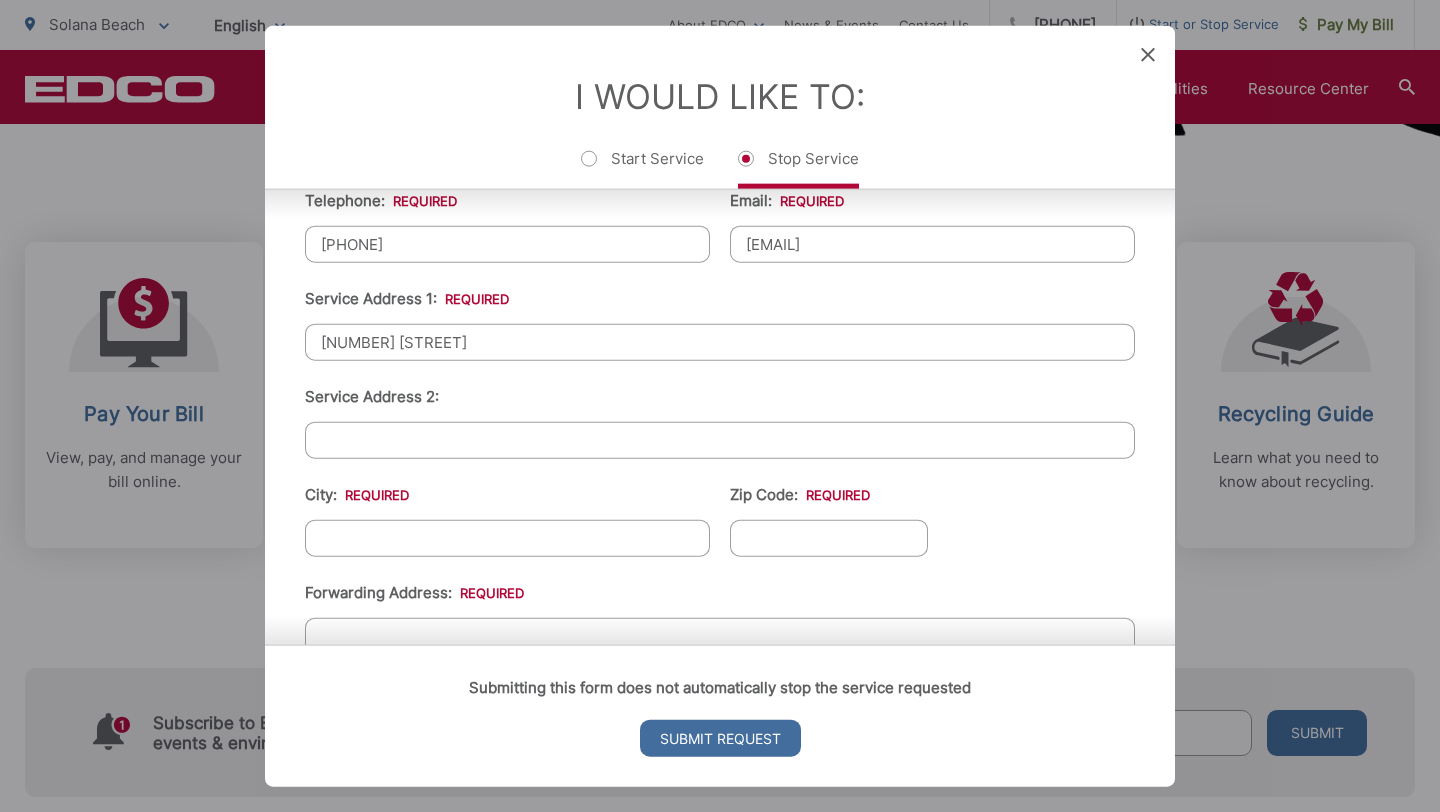 scroll, scrollTop: 452, scrollLeft: 0, axis: vertical 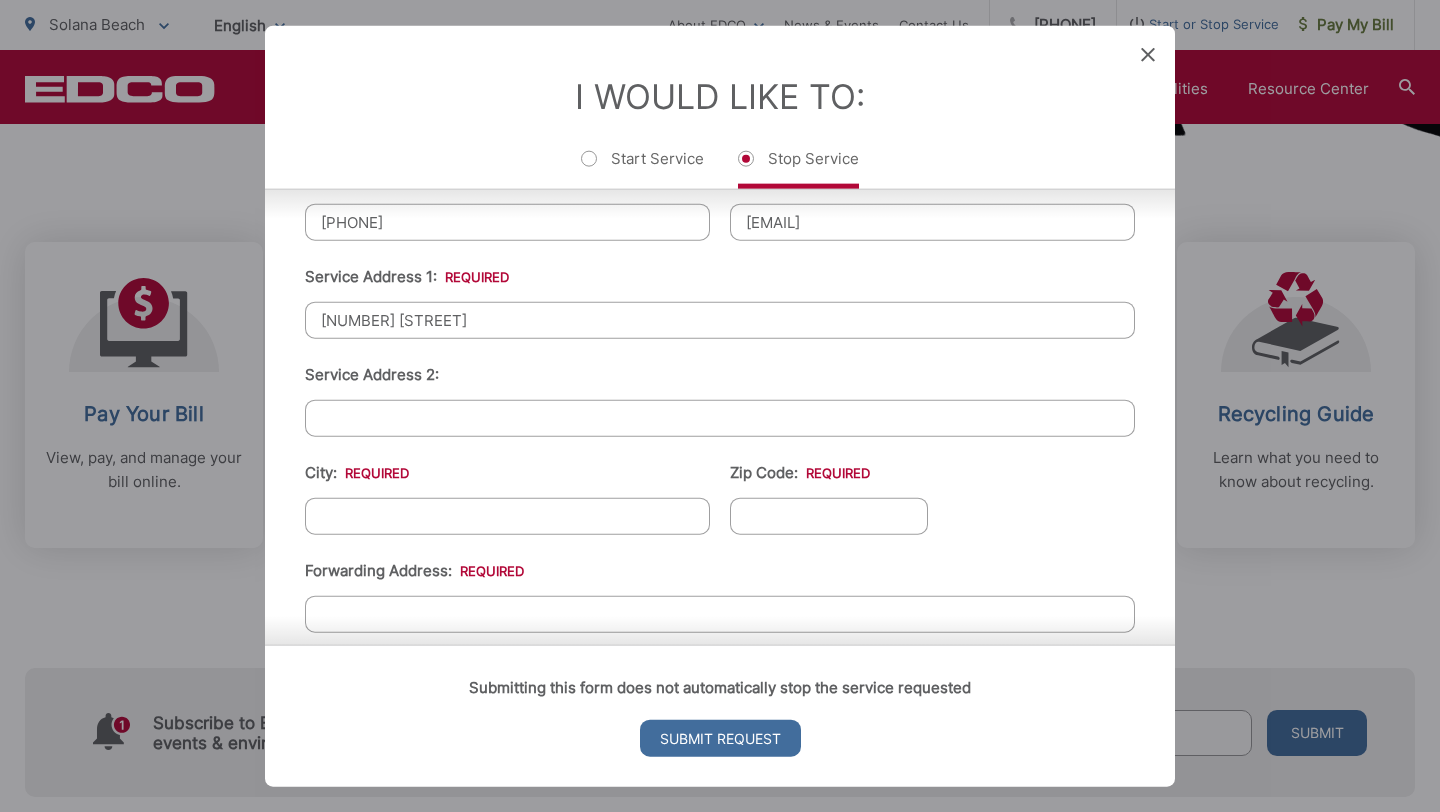 click on "City: *" at bounding box center (507, 516) 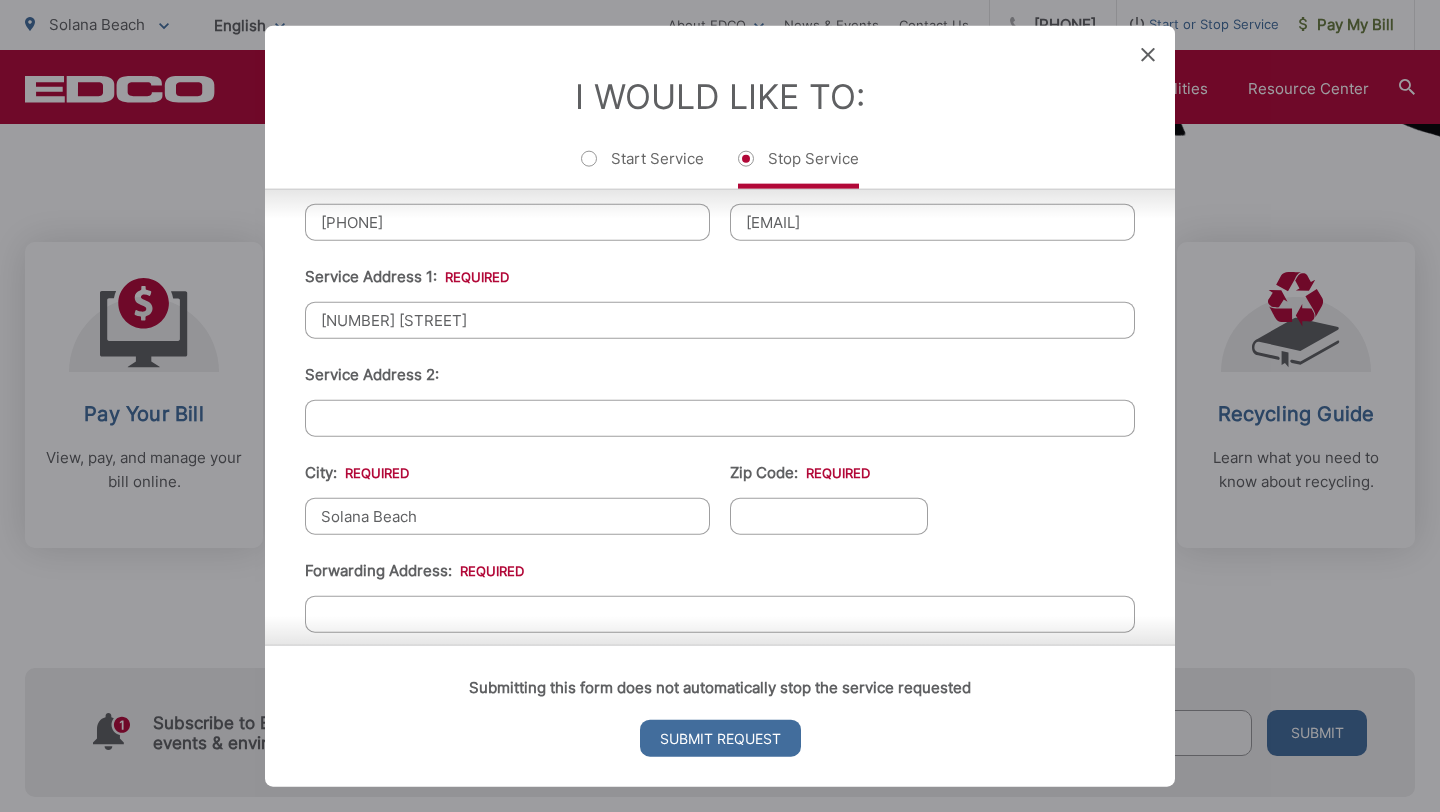 type on "92075" 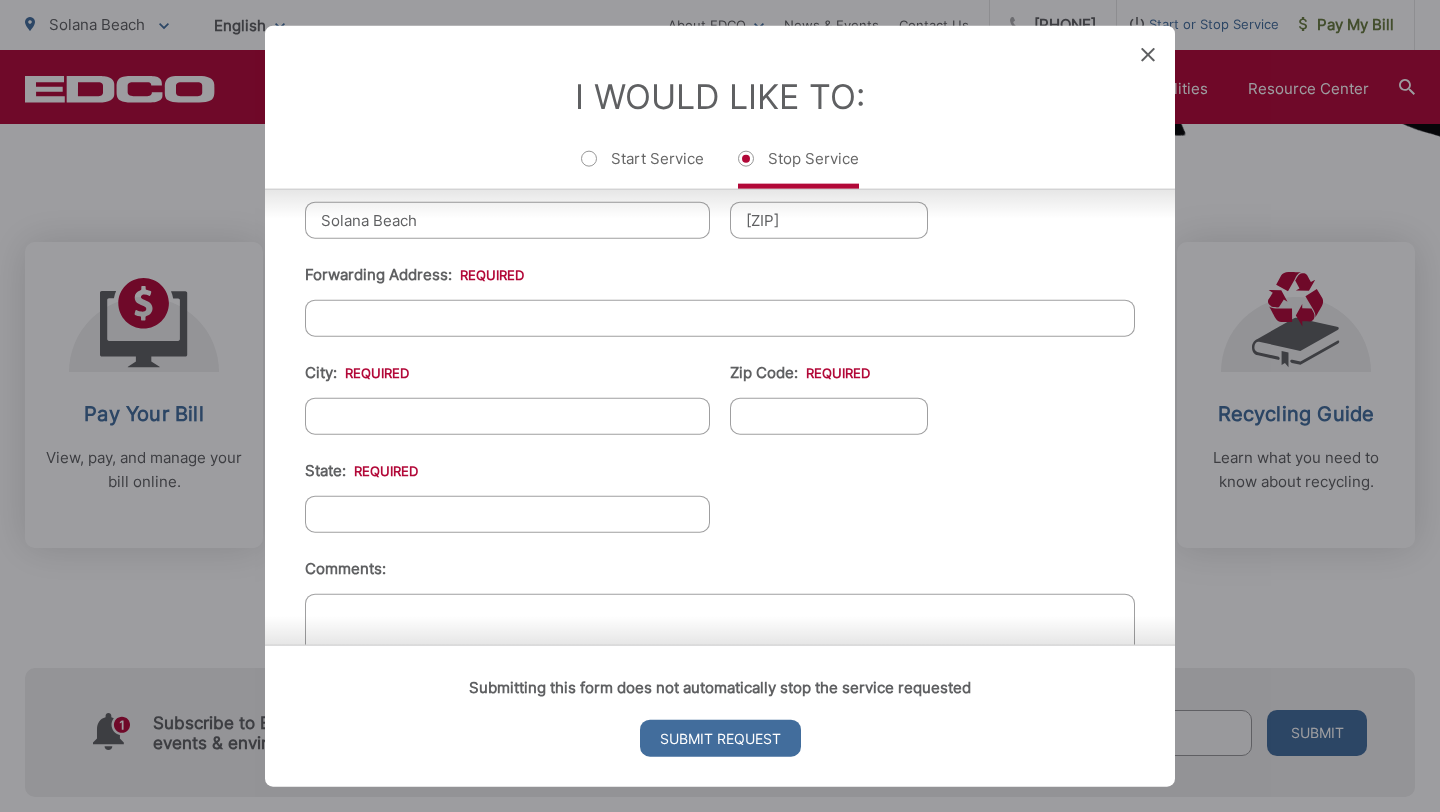 scroll, scrollTop: 750, scrollLeft: 0, axis: vertical 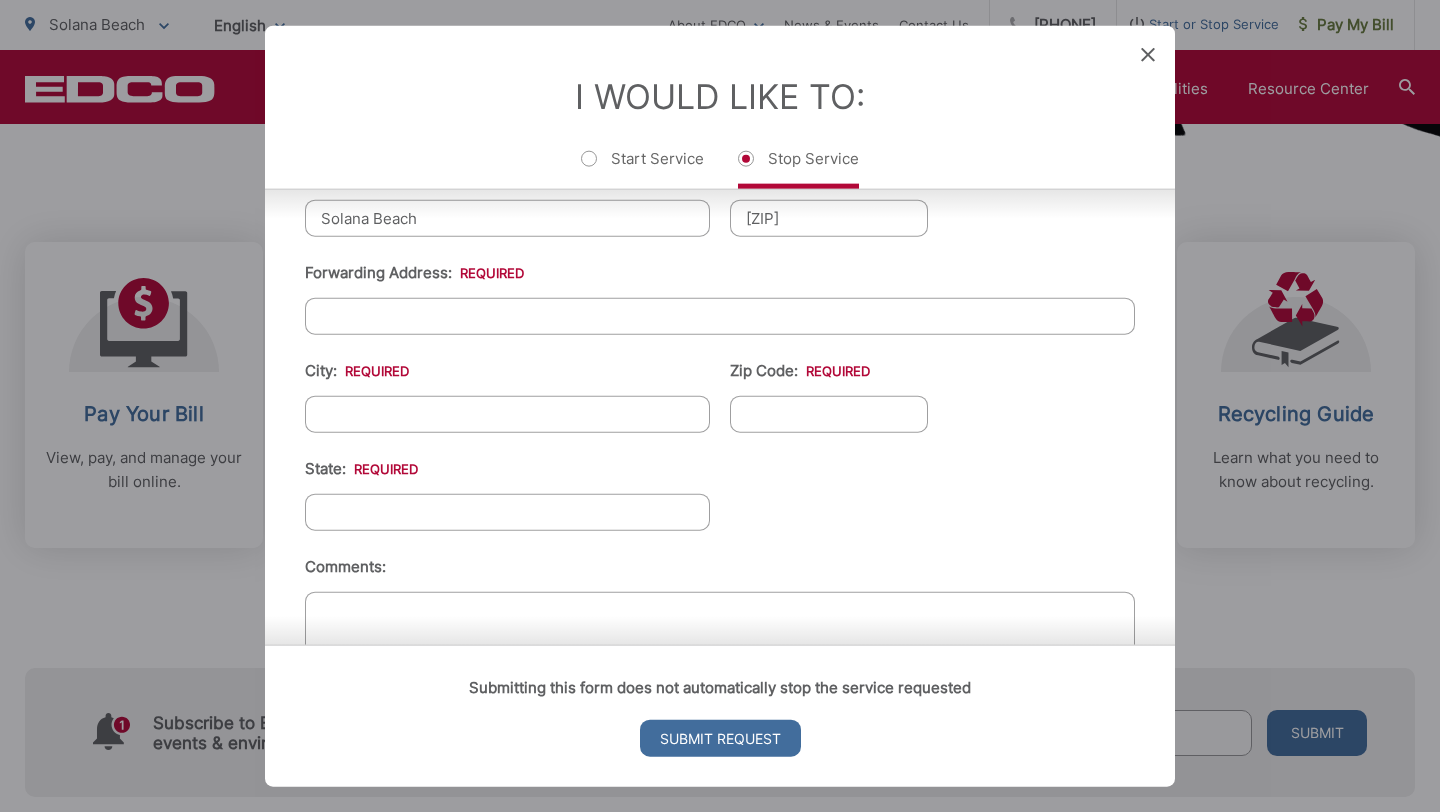 click on "Forwarding Address: *" at bounding box center [720, 316] 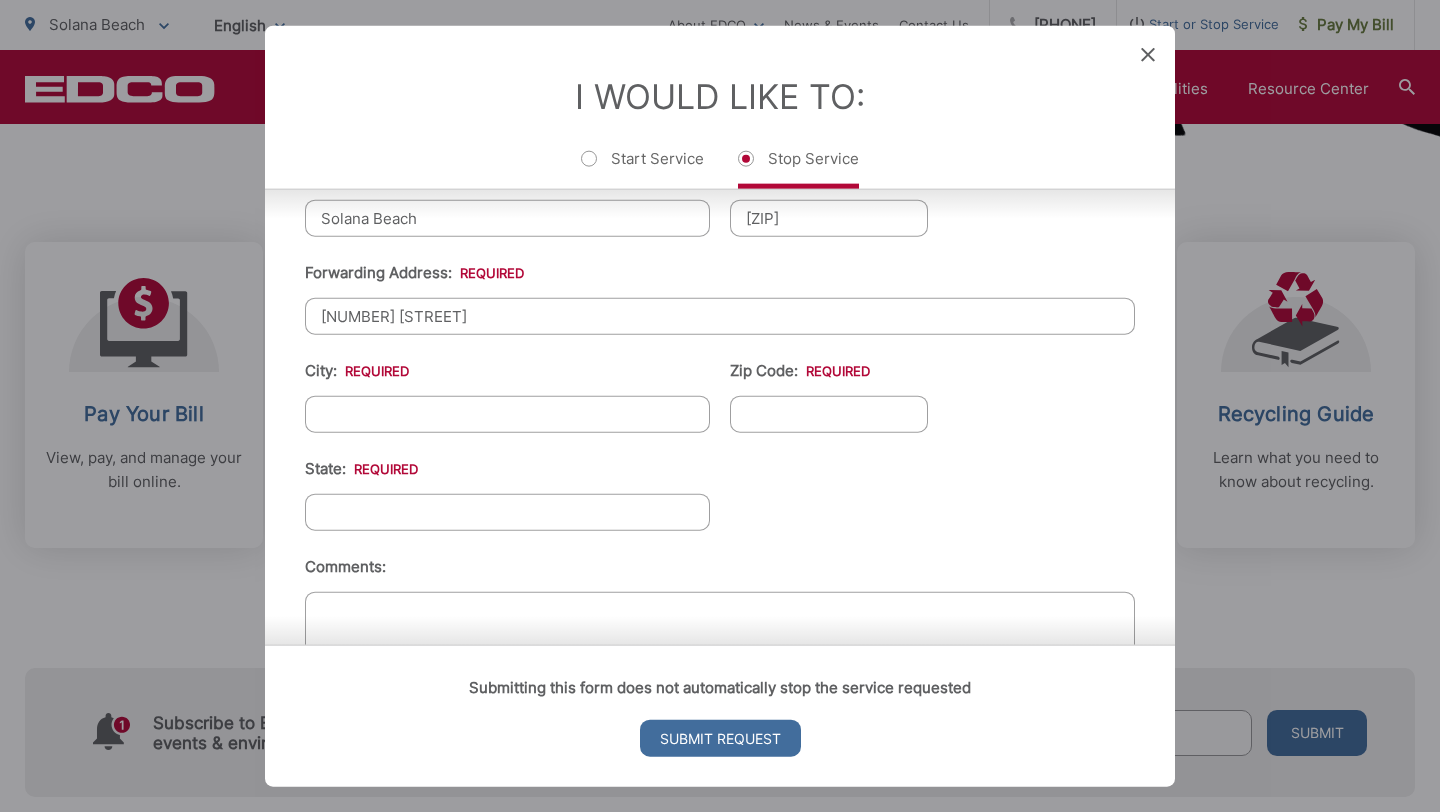 type on "3760 Monroe Street" 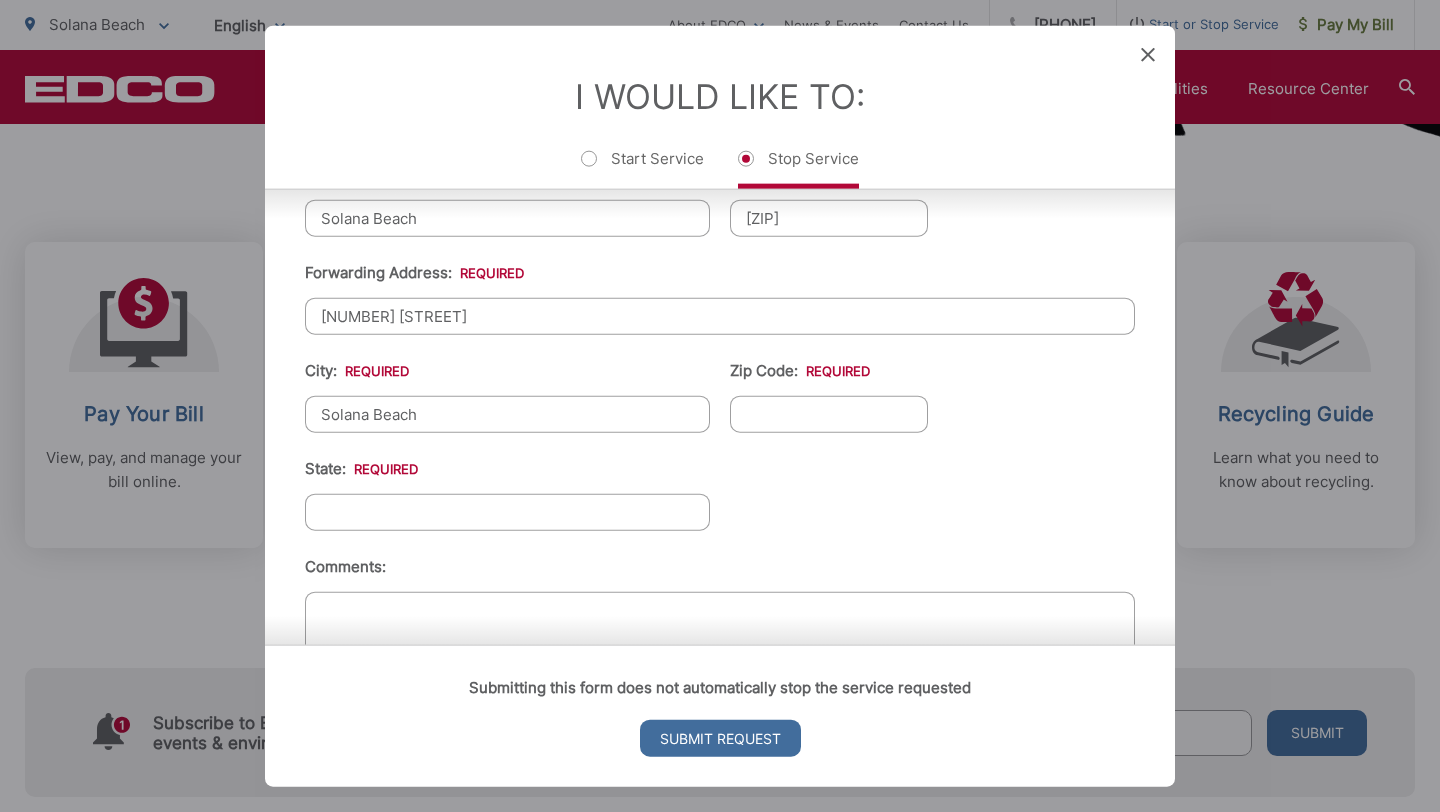 type on "92075" 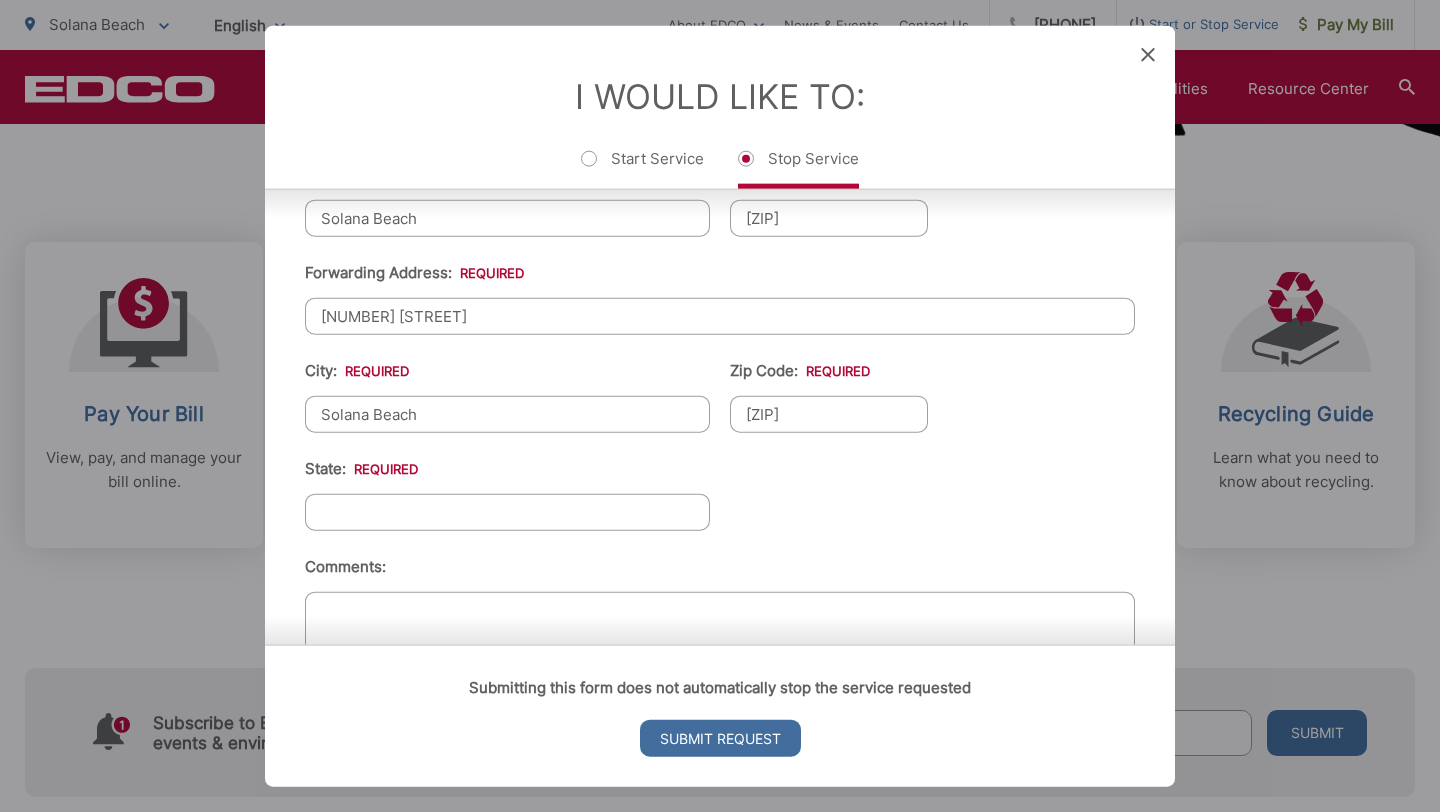 type on "California" 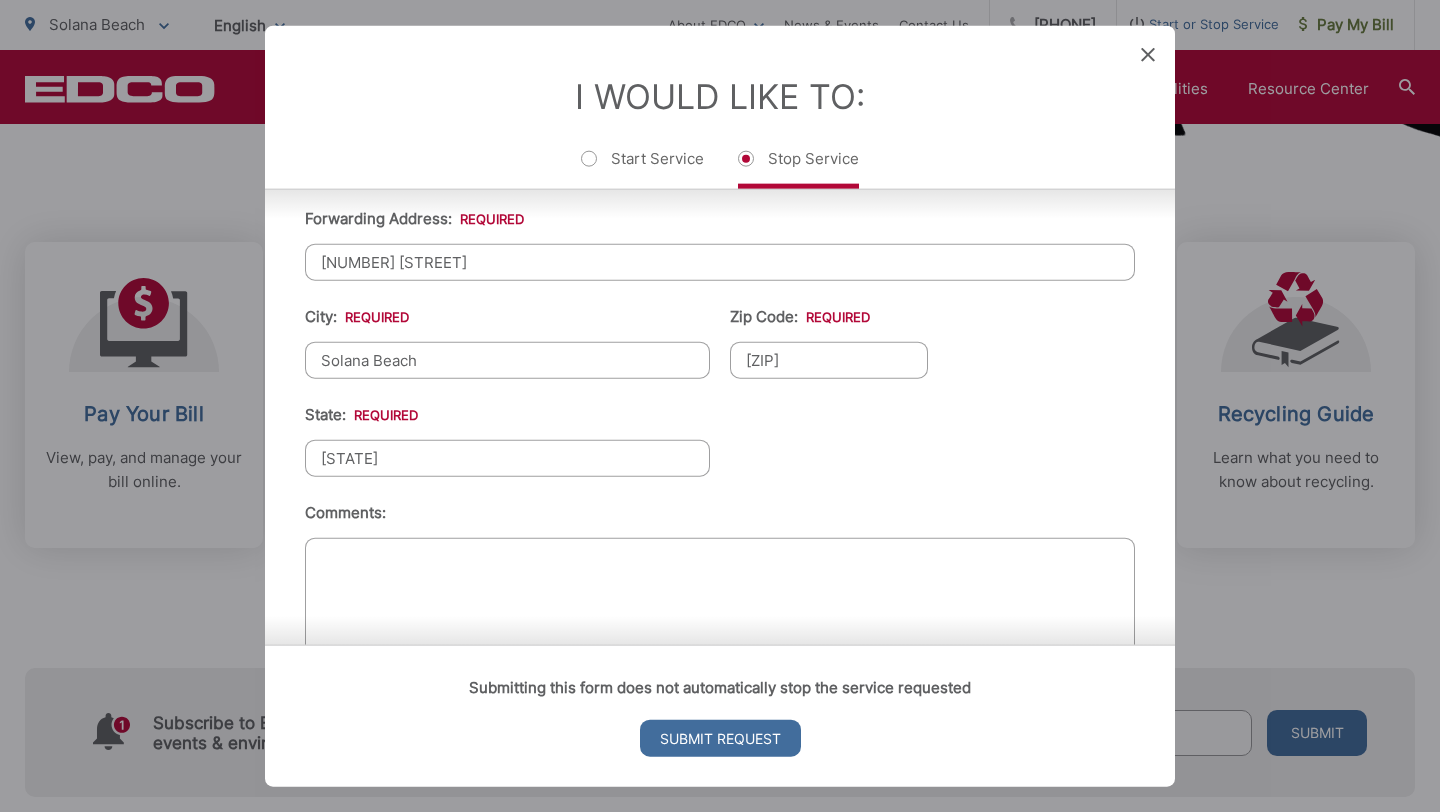 scroll, scrollTop: 821, scrollLeft: 0, axis: vertical 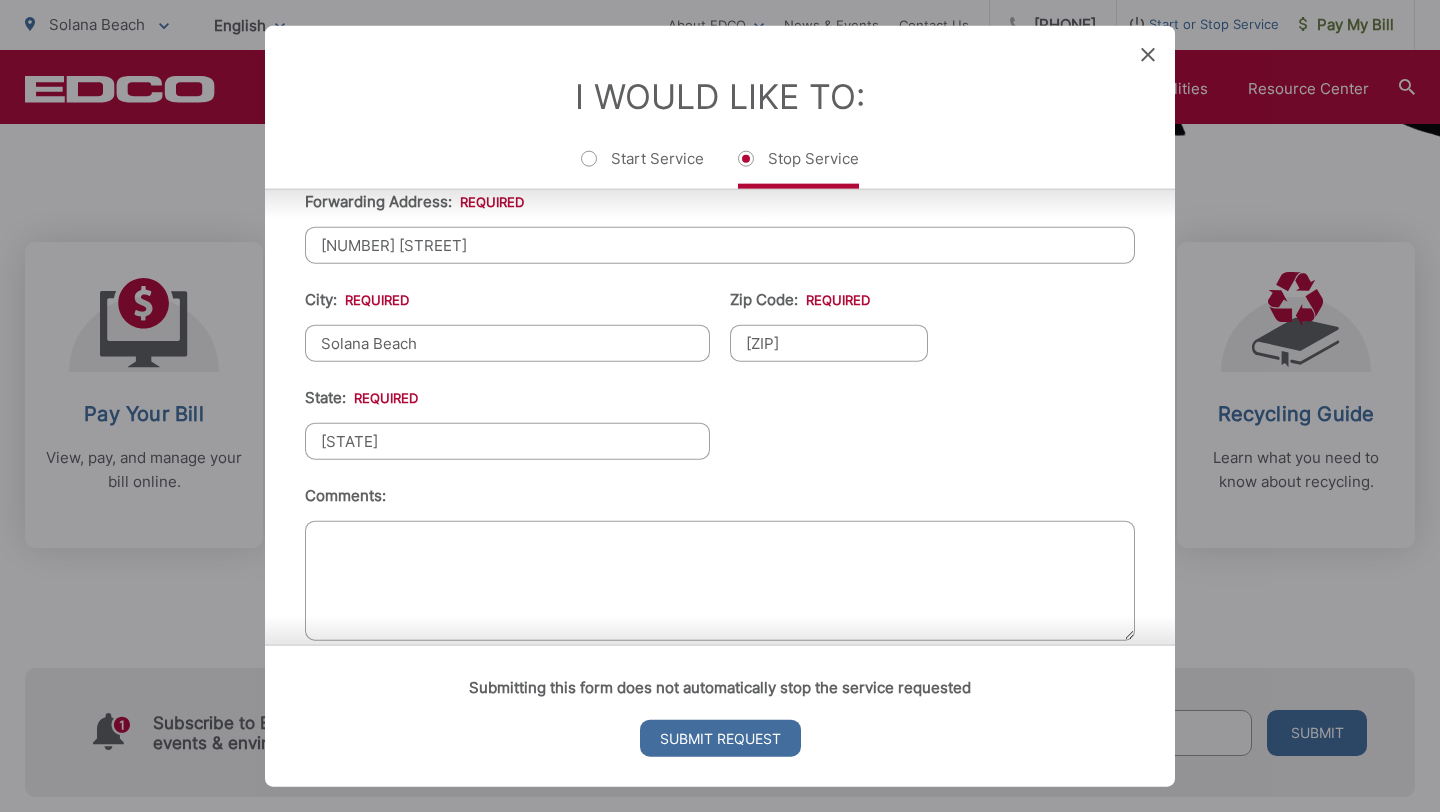 click on "City: * Solana Beach" at bounding box center [507, 325] 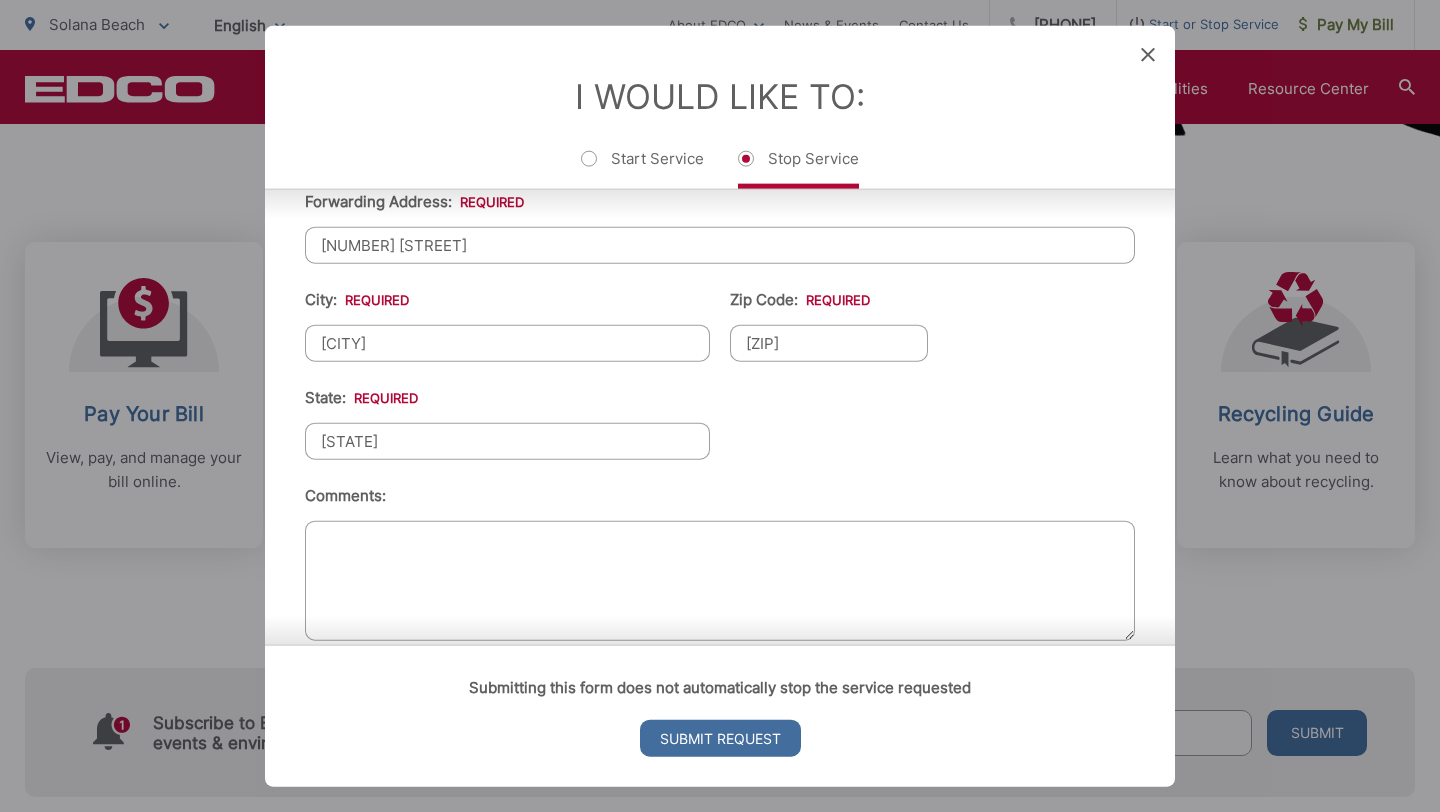 type on "Carlsbad" 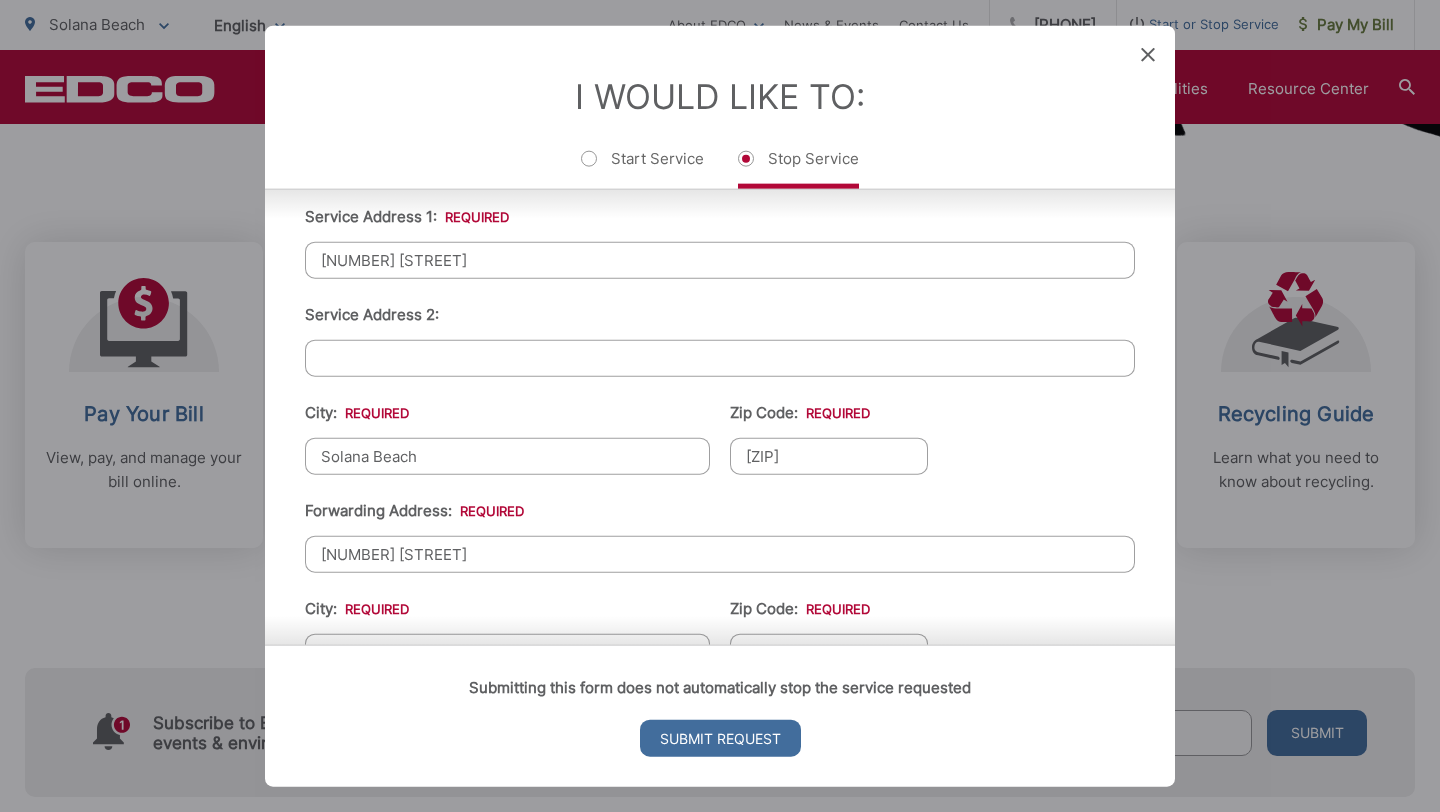 scroll, scrollTop: 853, scrollLeft: 0, axis: vertical 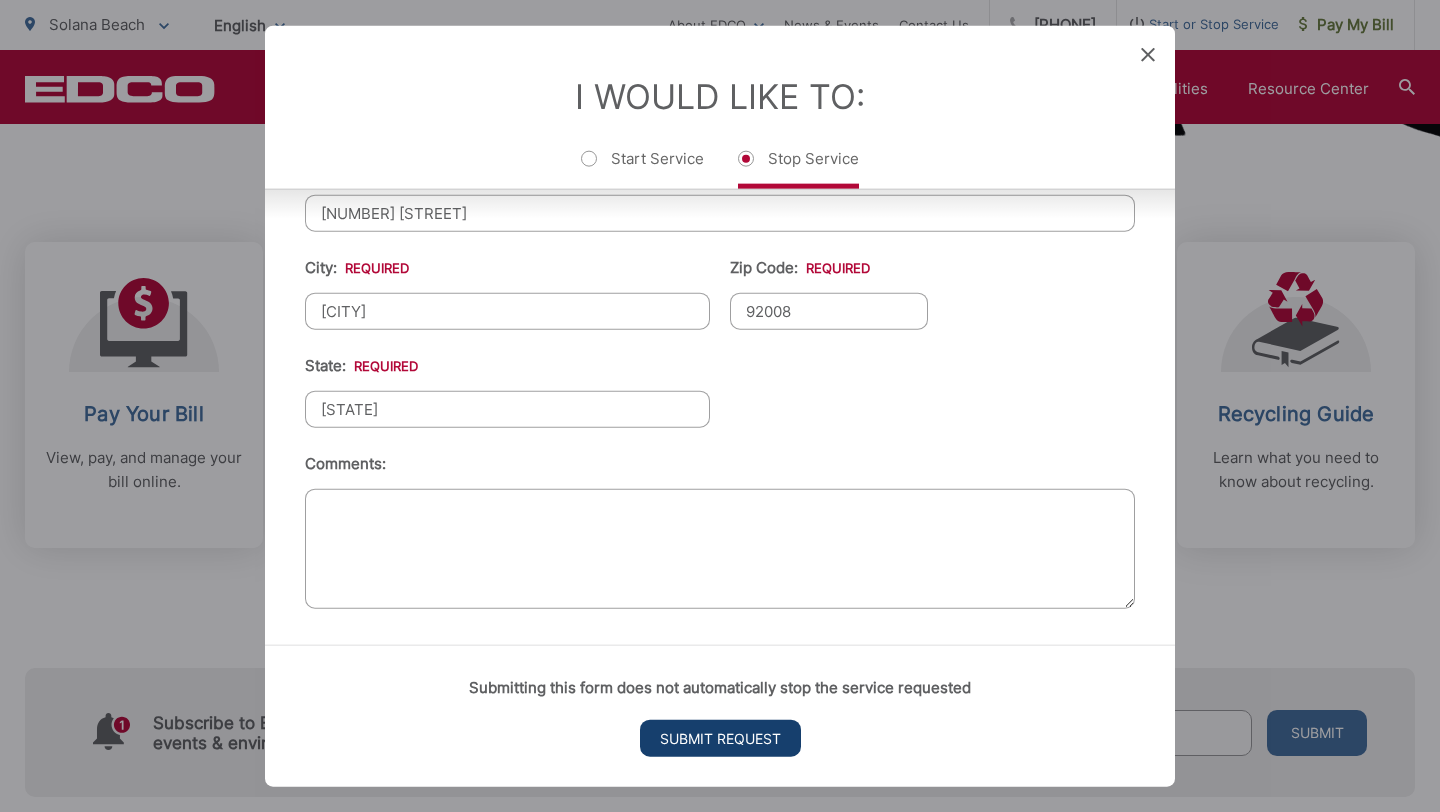 type on "92008" 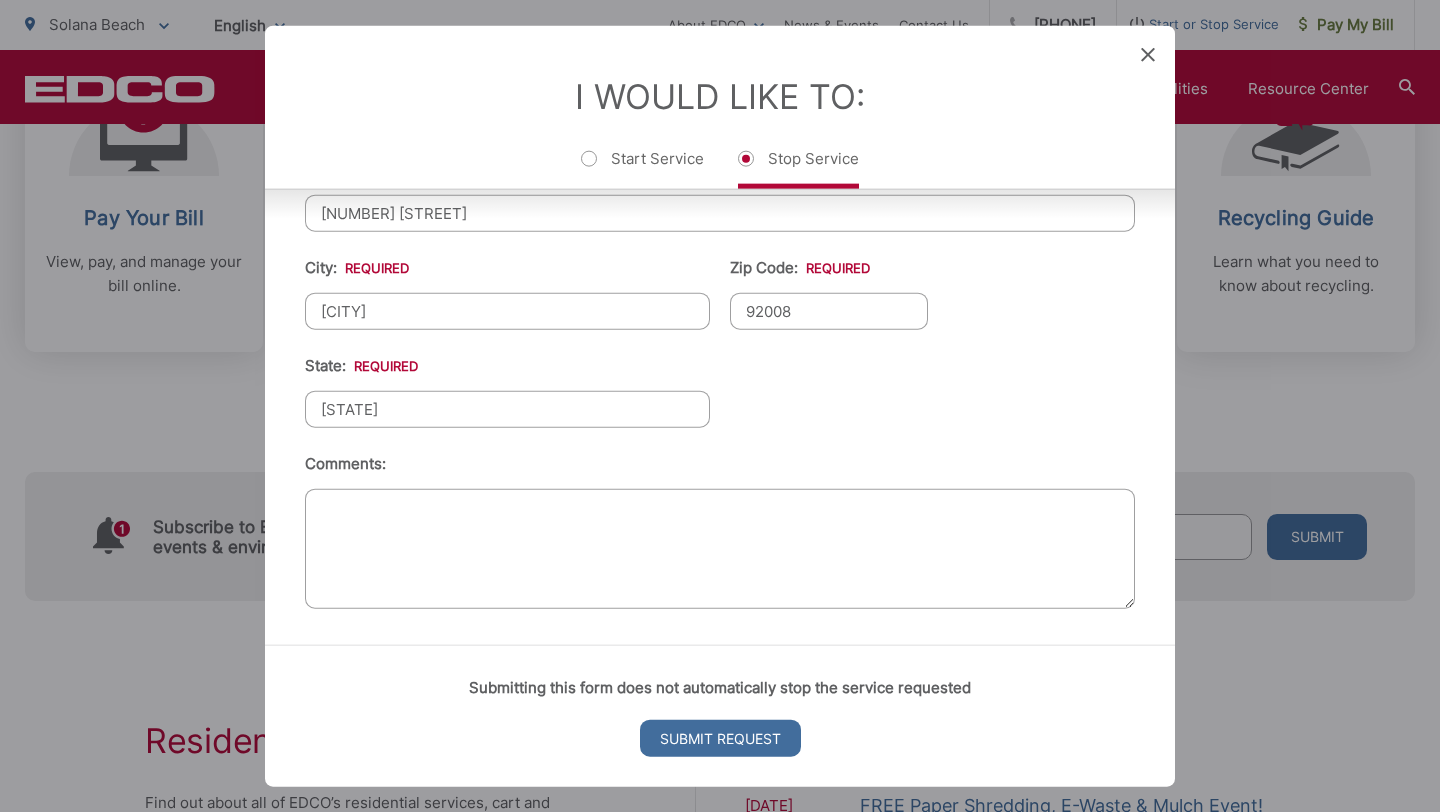 scroll, scrollTop: 0, scrollLeft: 0, axis: both 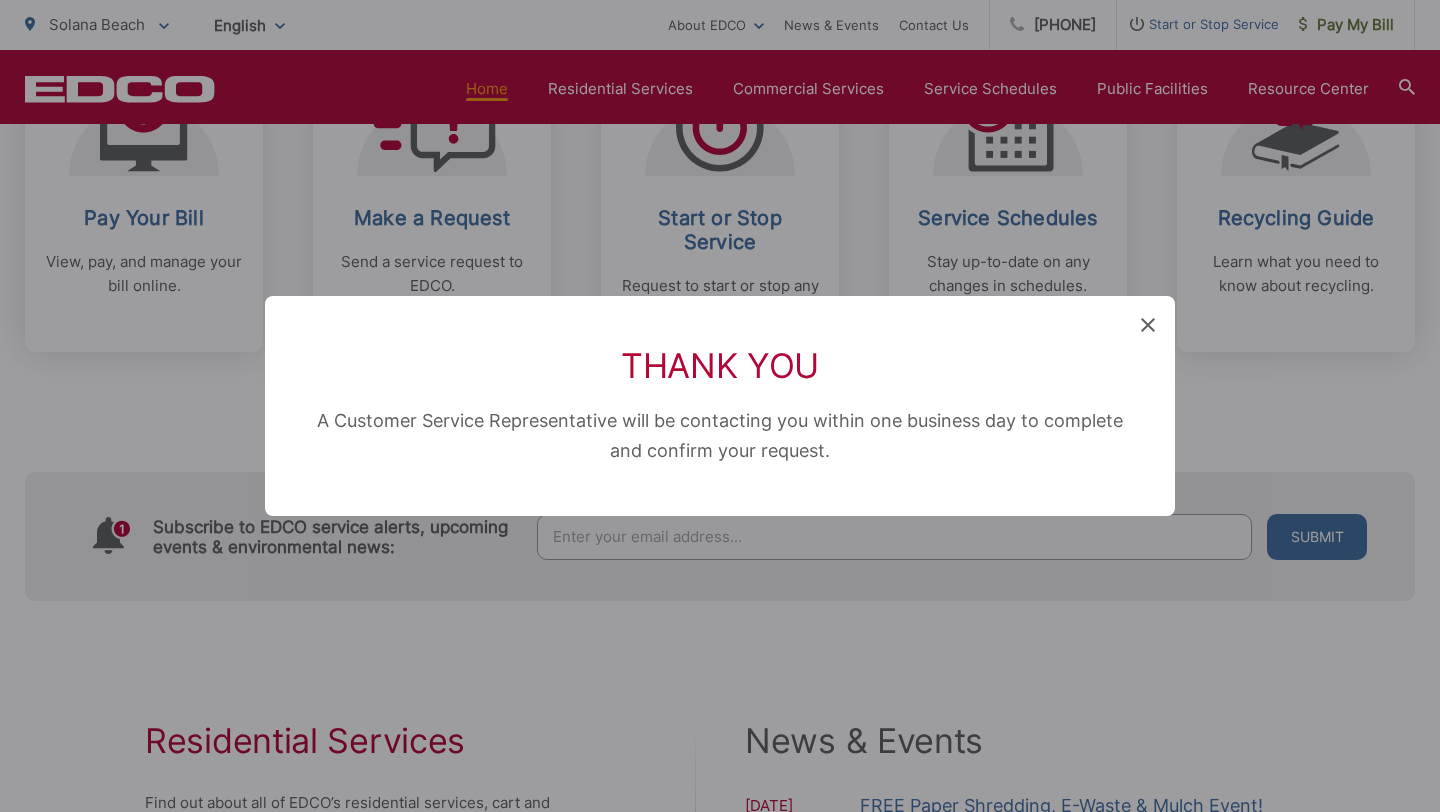 click 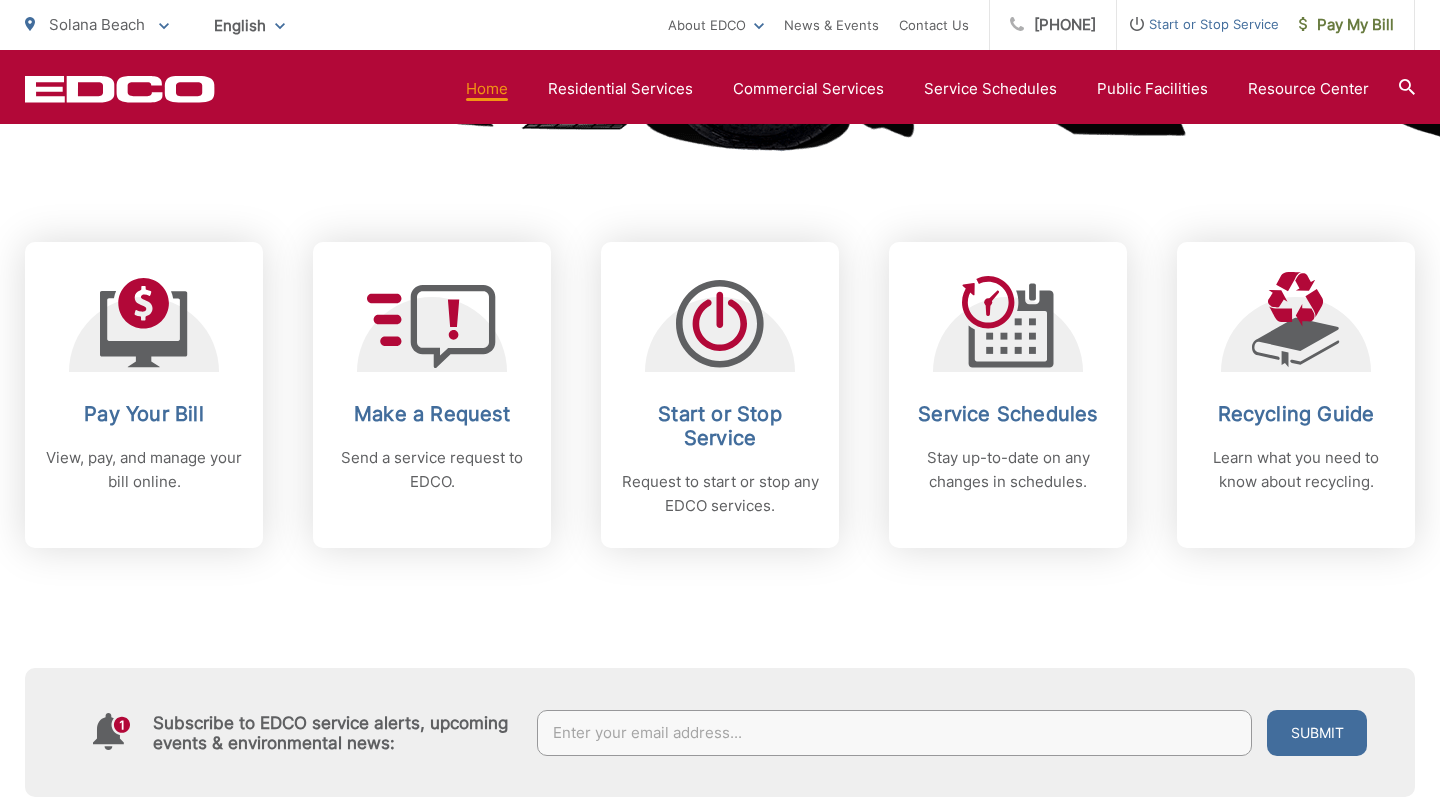 click on "Pay Your Bill
View, pay, and manage your bill online.
Make a Request
Send a service request to EDCO.
Start or Stop Service
Request to start or stop any EDCO services." at bounding box center [720, 335] 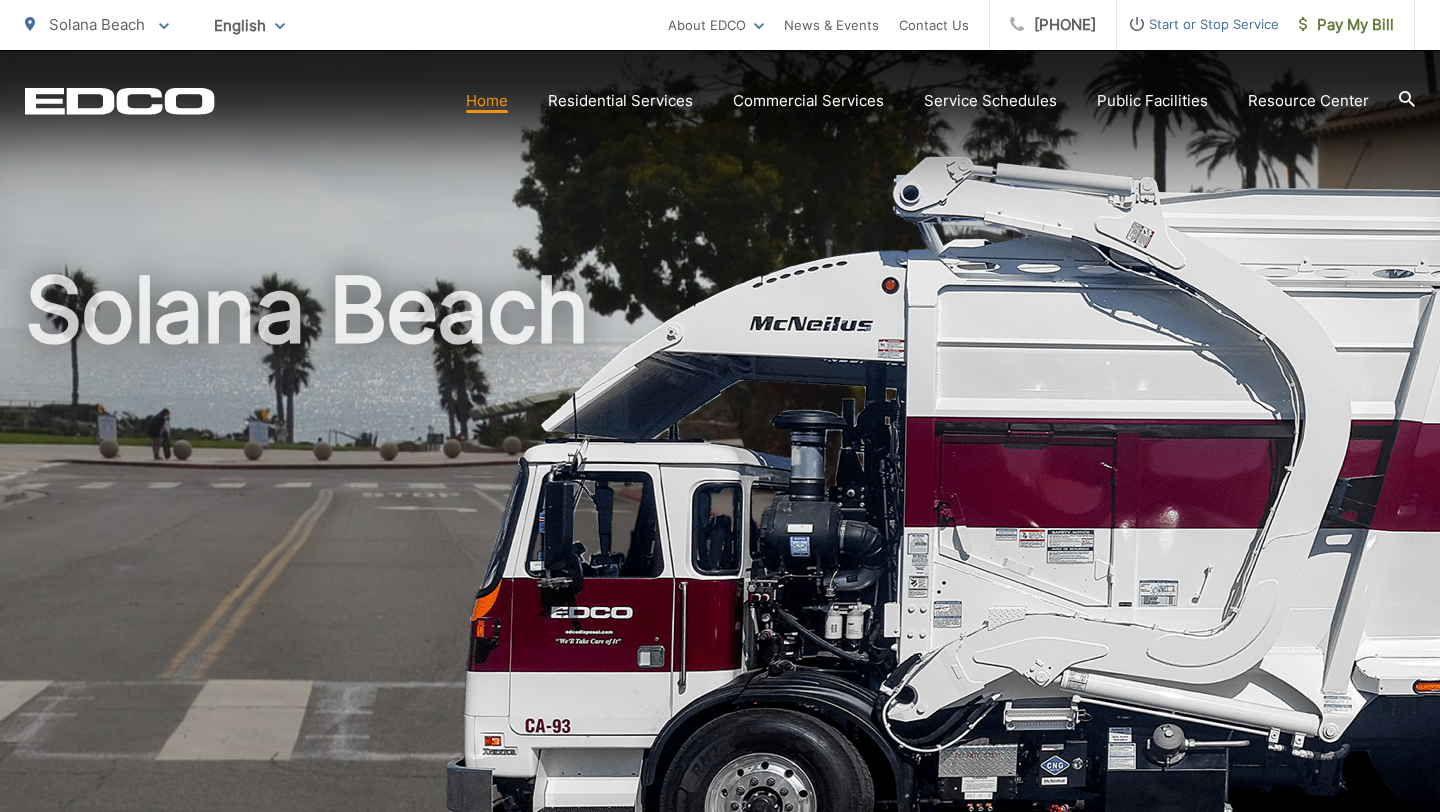 scroll, scrollTop: 7, scrollLeft: 0, axis: vertical 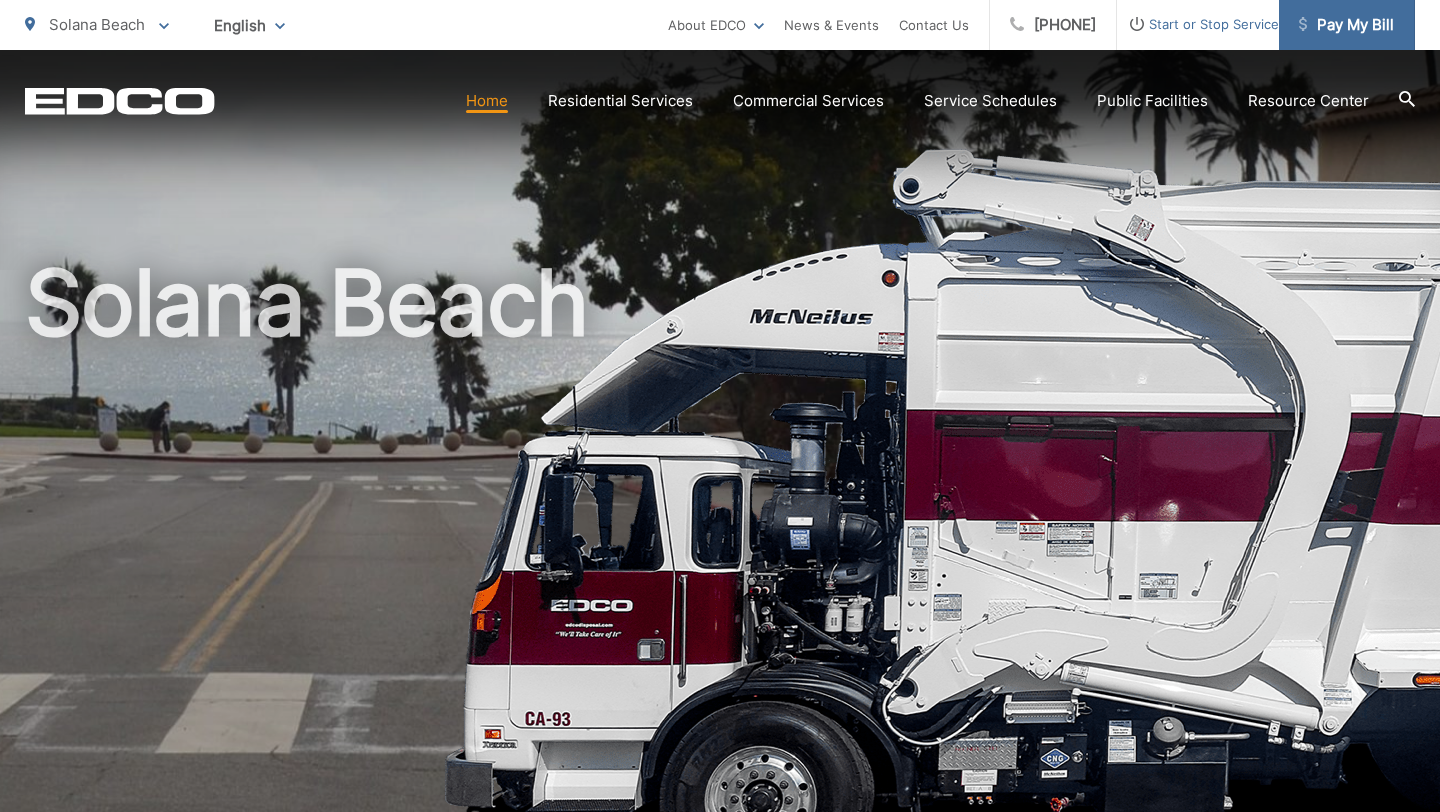 click on "Pay My Bill" at bounding box center [1346, 25] 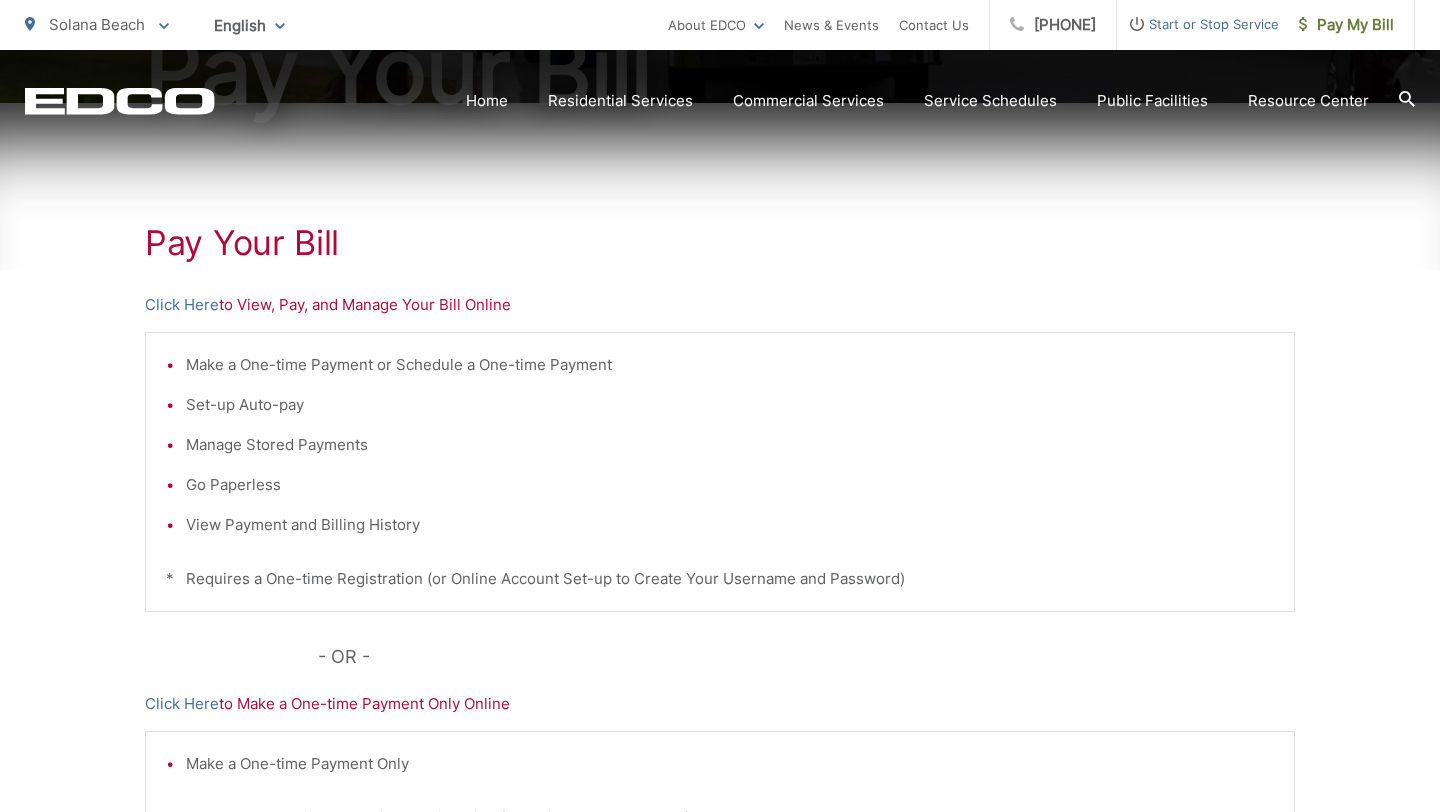 scroll, scrollTop: 388, scrollLeft: 0, axis: vertical 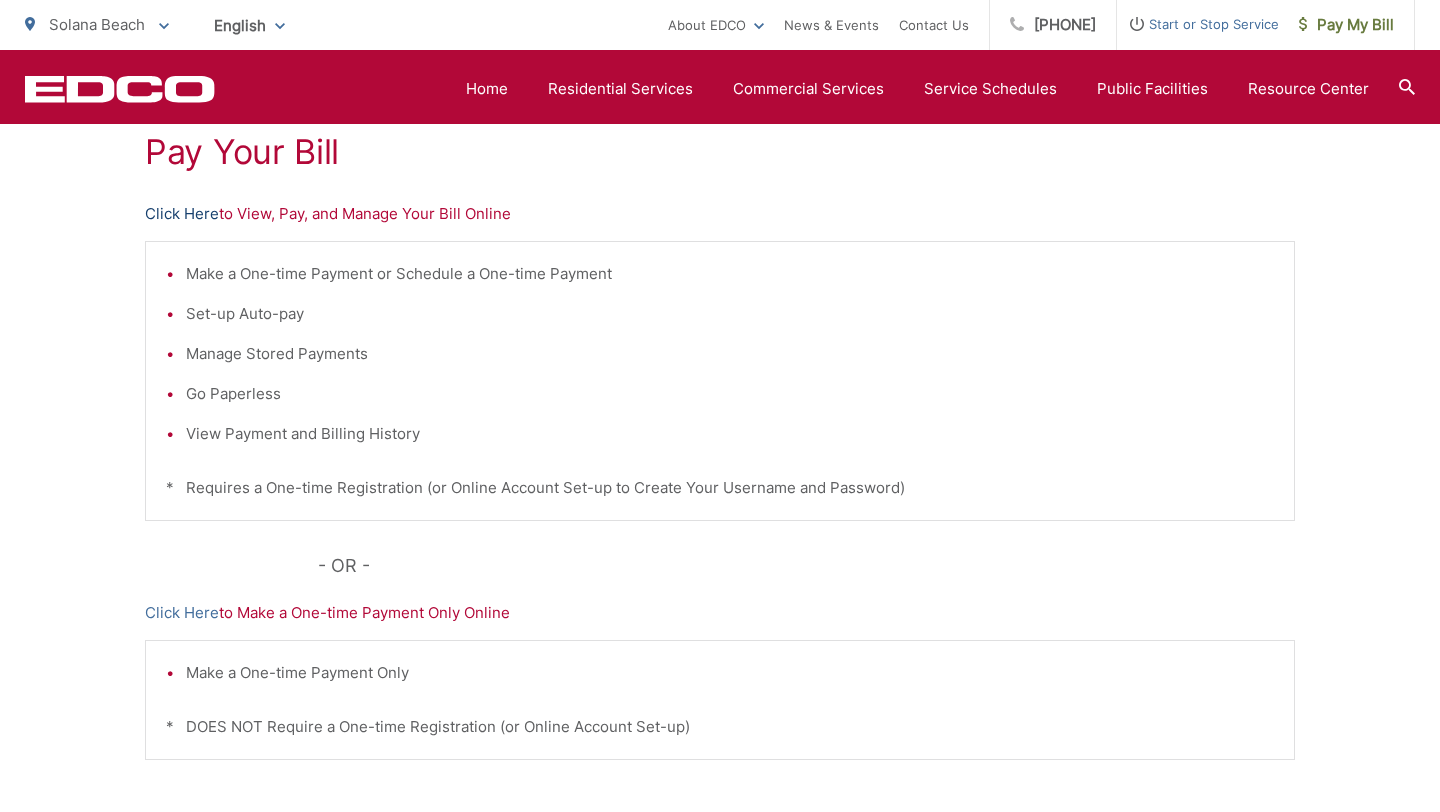 click on "Click Here" at bounding box center (182, 214) 